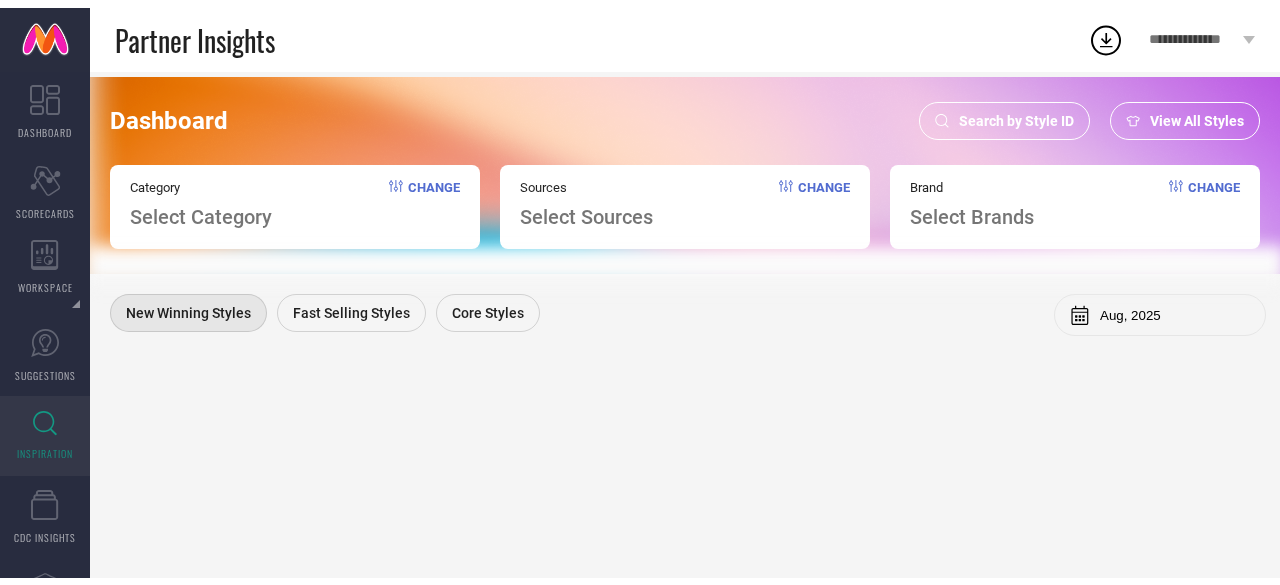 scroll, scrollTop: 0, scrollLeft: 0, axis: both 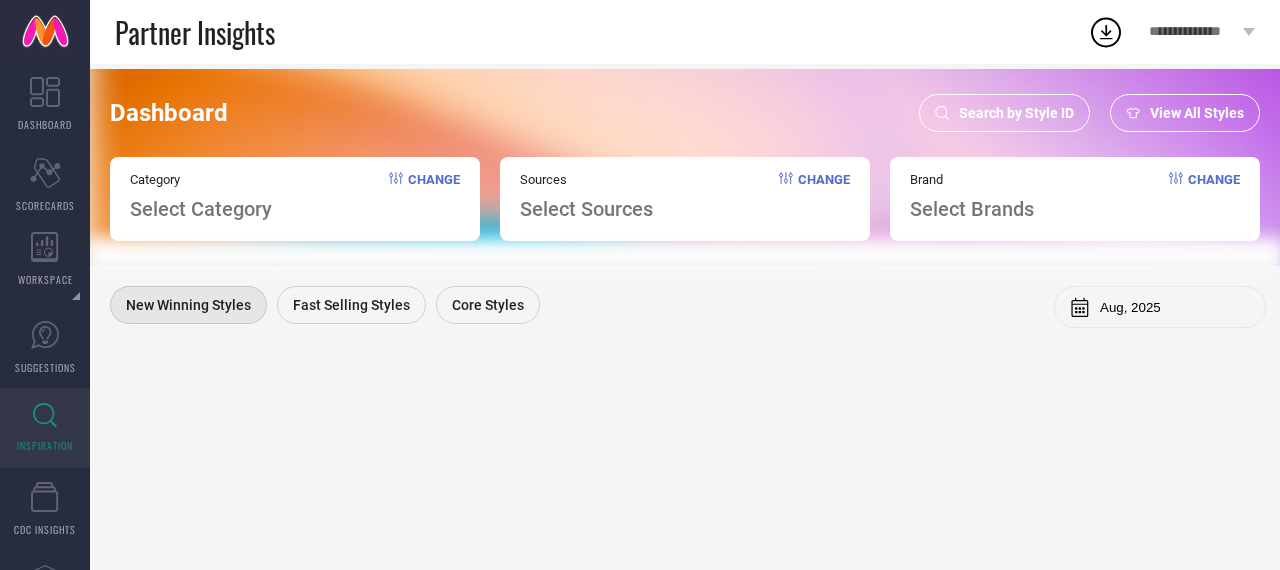 click on "Search by Style ID" at bounding box center (1016, 113) 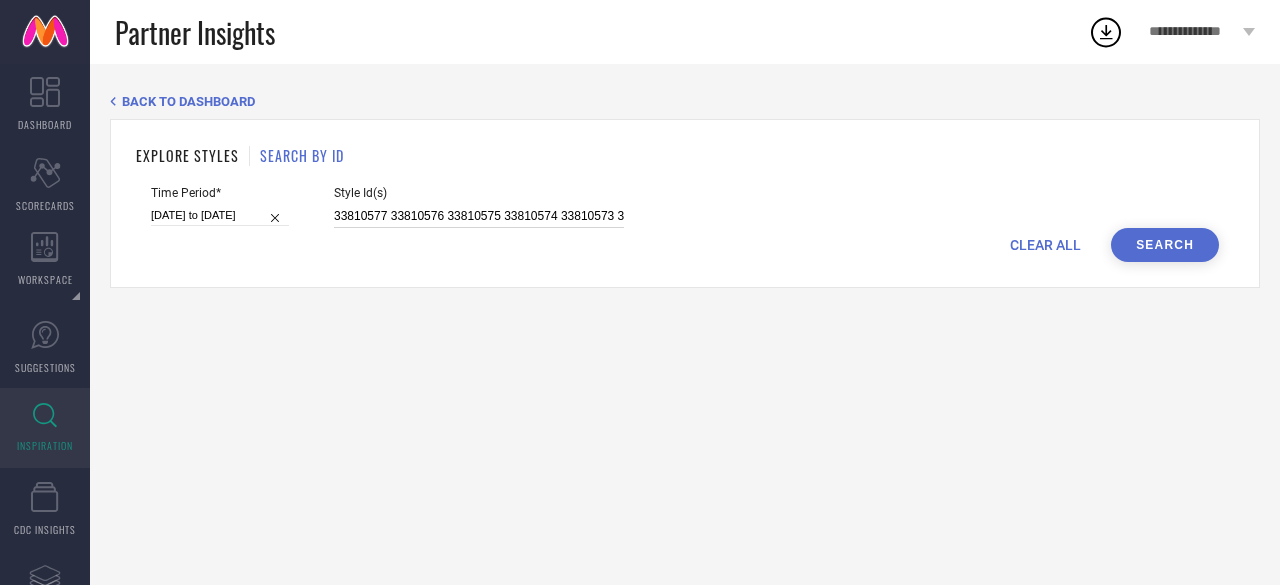 click on "33810577 33810576 33810575 33810574 33810573 33810572 33810571 33810569 33810568 33810566 33810564 33810562 33810560 33810557 33810555 33810552 33810545 33810542 33810538 33146195 33146194 33146192 33146191 33146189 33146188 33146186 33146185 33146183 33146182 33146181 33146180 33078414 33078413 33078412 33078402 31698973 31698970 31698969 31698968 31698967 31698966 31698965 31698964 31698963 31698962 31698961 31698960 31698959 31698957 31698956 31698955 31698954 31698953 31698952 31698951 31698949 31698948 31698947 31698946 31698945 31698944 31698943 31698942 31698941 31698940 31698939 31698938 31698936 31698935 31698933 31698931 31698929 31698928 31698925 31698923 31698921 31698920 31698919 31698917 31698916 31698915 31698912 31698911 31698909 31698907 31698905 31698903" at bounding box center [479, 216] 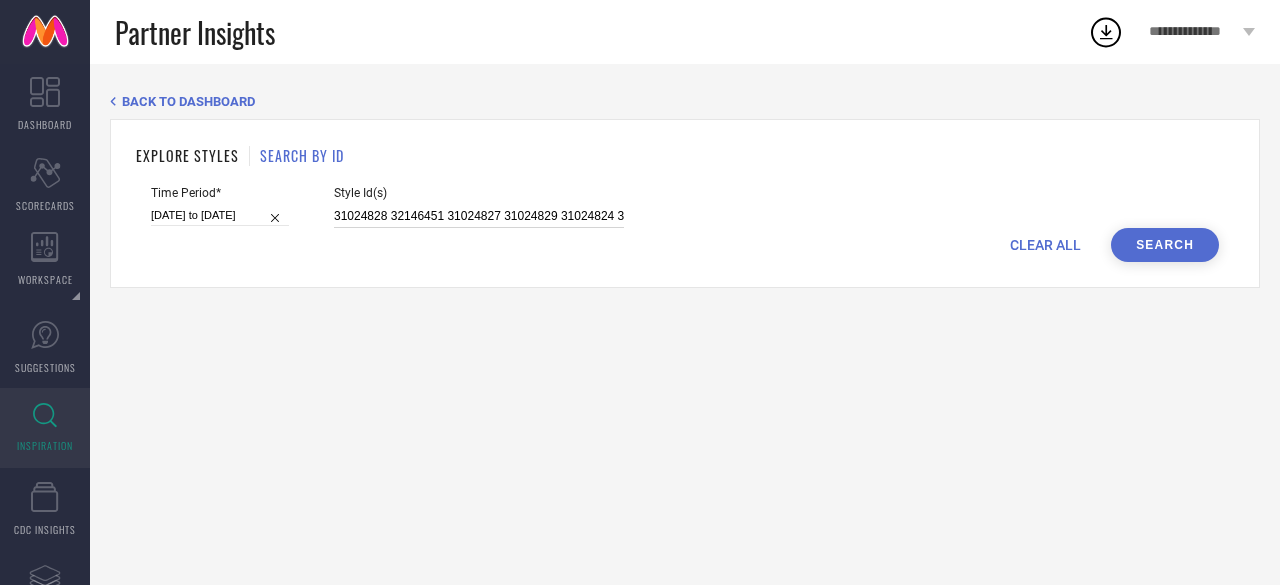 scroll, scrollTop: 0, scrollLeft: 1408, axis: horizontal 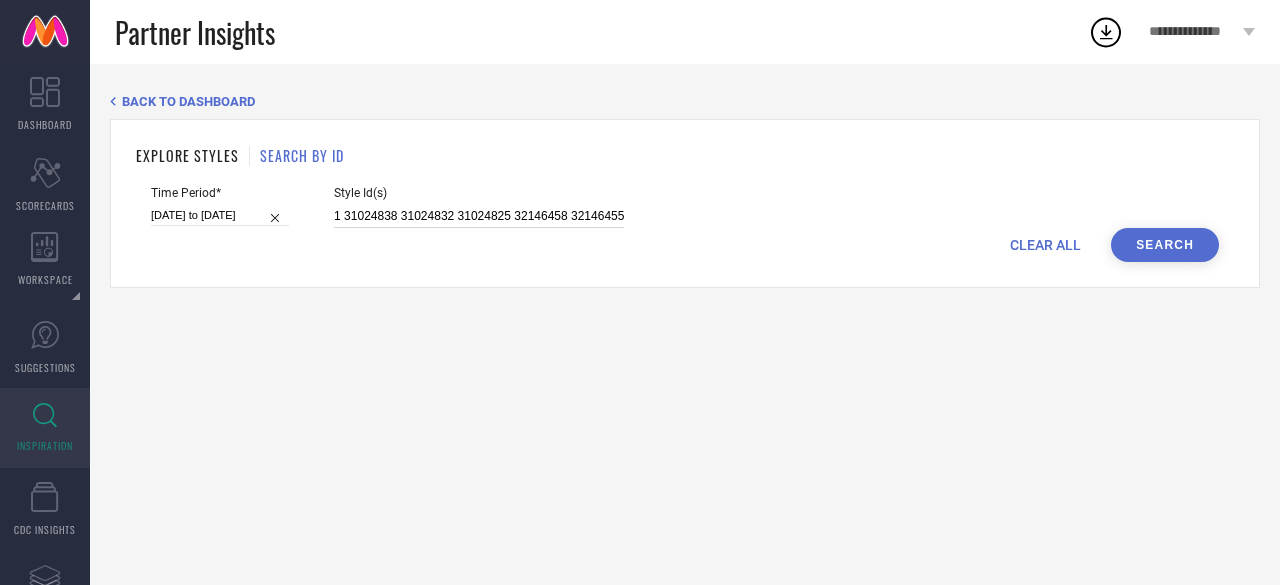 select on "4" 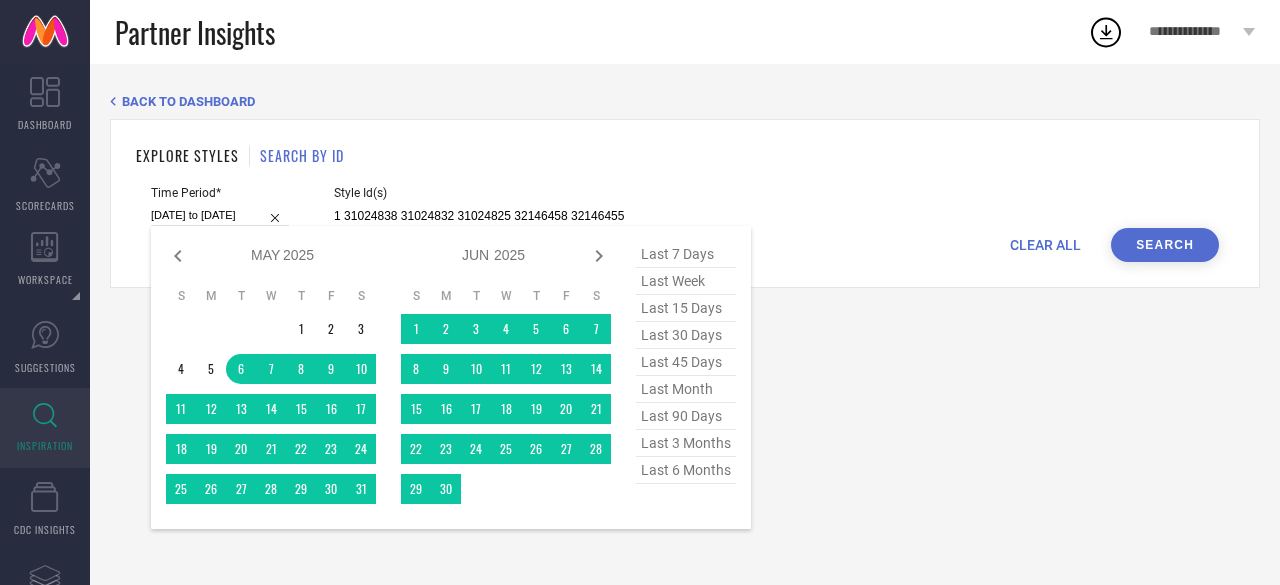 click on "06-05-2025 to 03-08-2025" at bounding box center (220, 215) 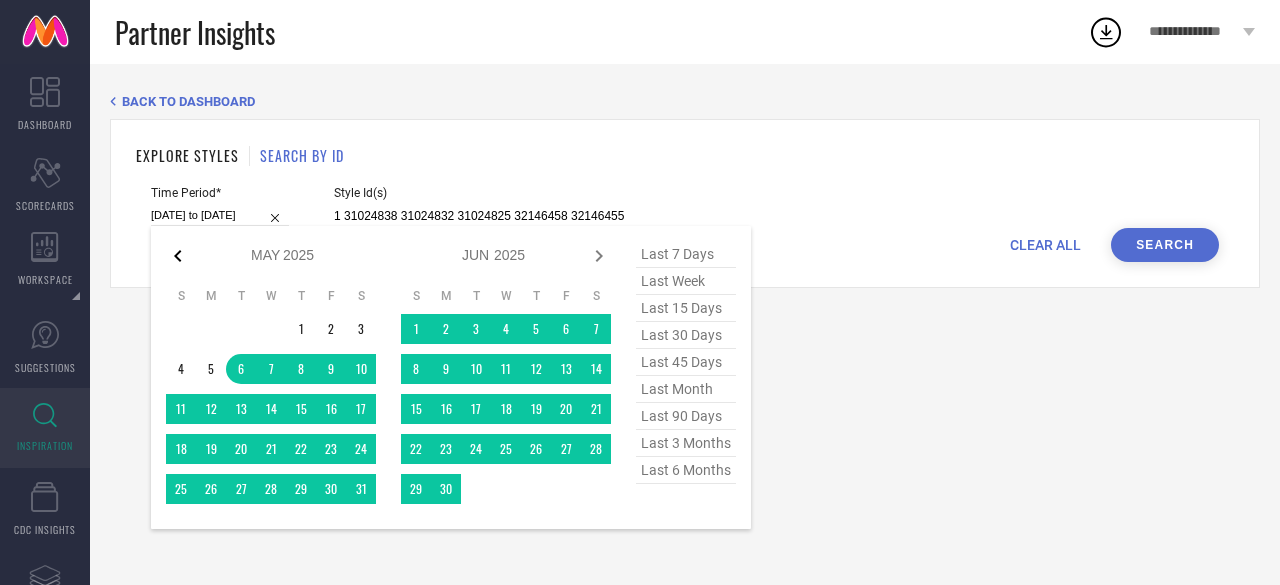 type on "31024828 32146451 31024827 31024829 31024824 31024826 32146491 31024833 32146460 32033024 31024841 31024842 31024837 31024839 31484137 32146450 32146445 31024831 32146452 31024835 31024834 32146472 32146449 31024830 32146481 31024838 31024832 31024825 32146458 32146455" 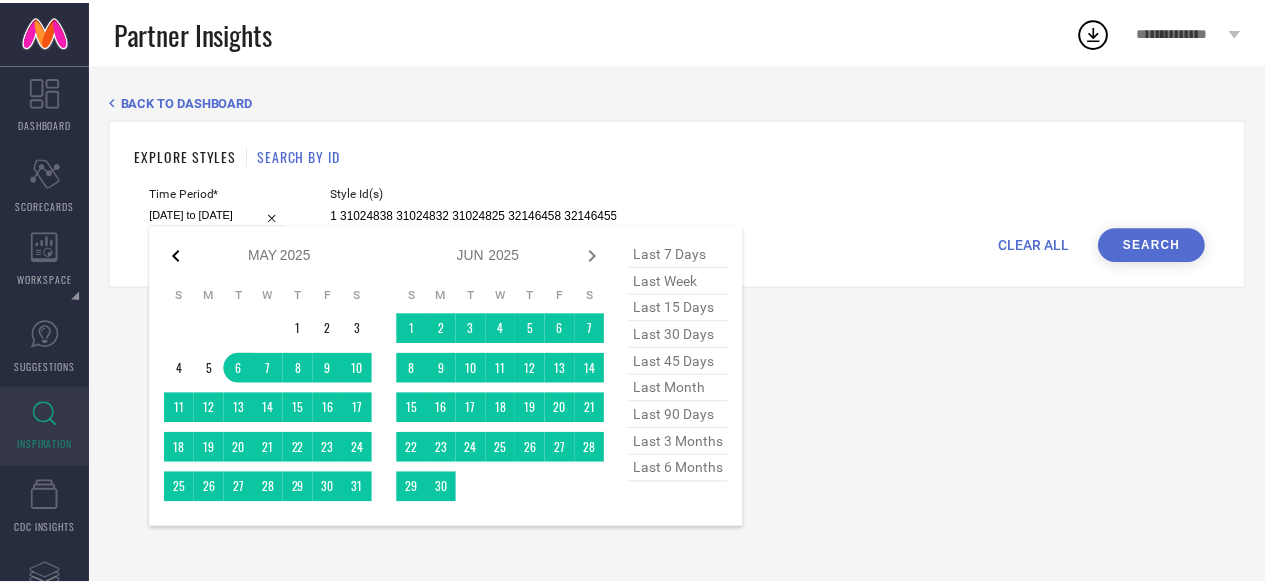 scroll, scrollTop: 0, scrollLeft: 0, axis: both 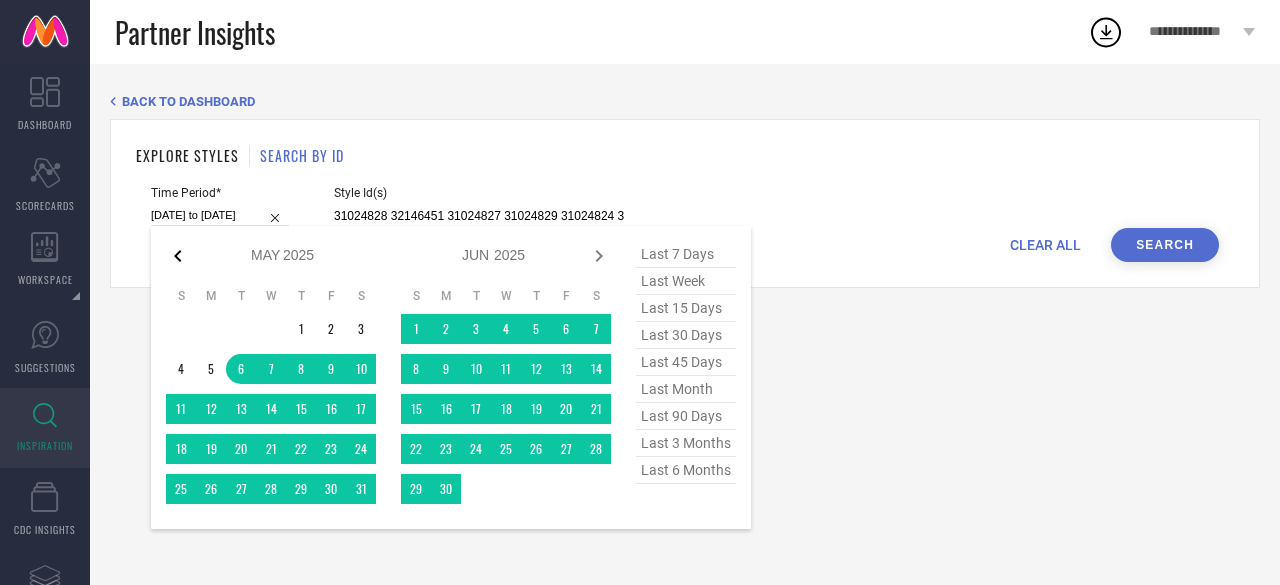click 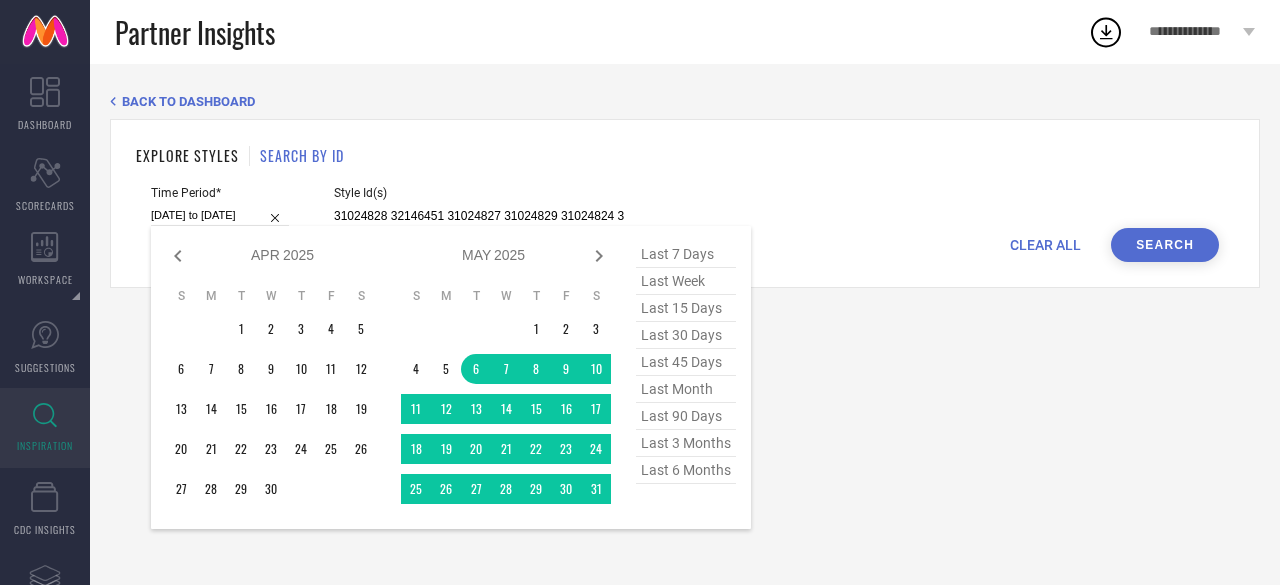 click 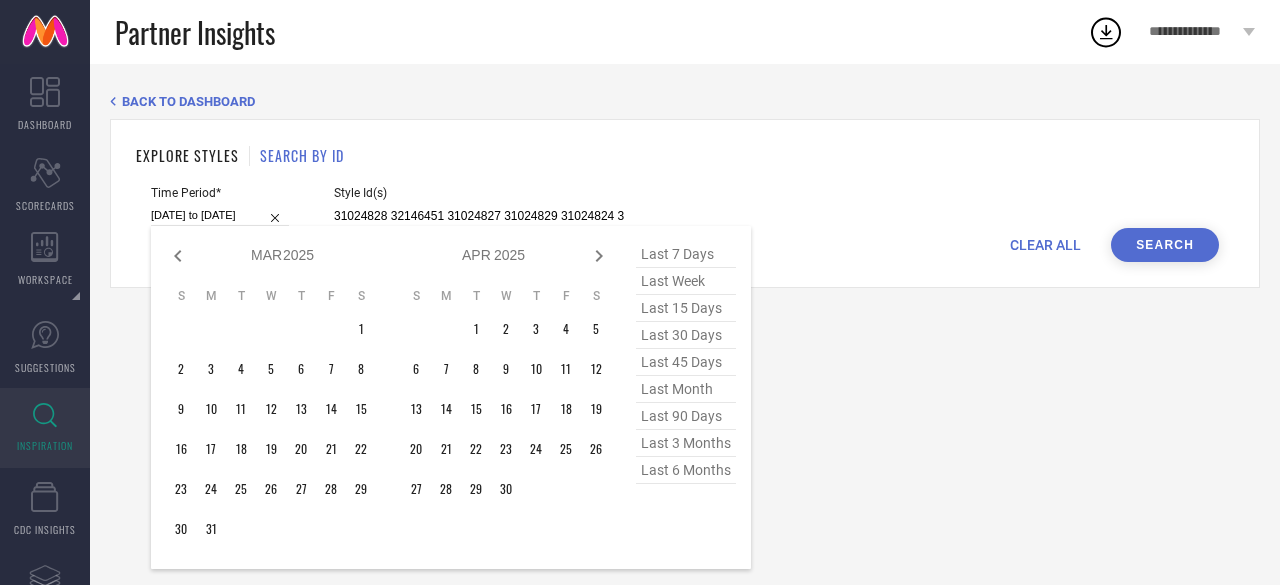 click 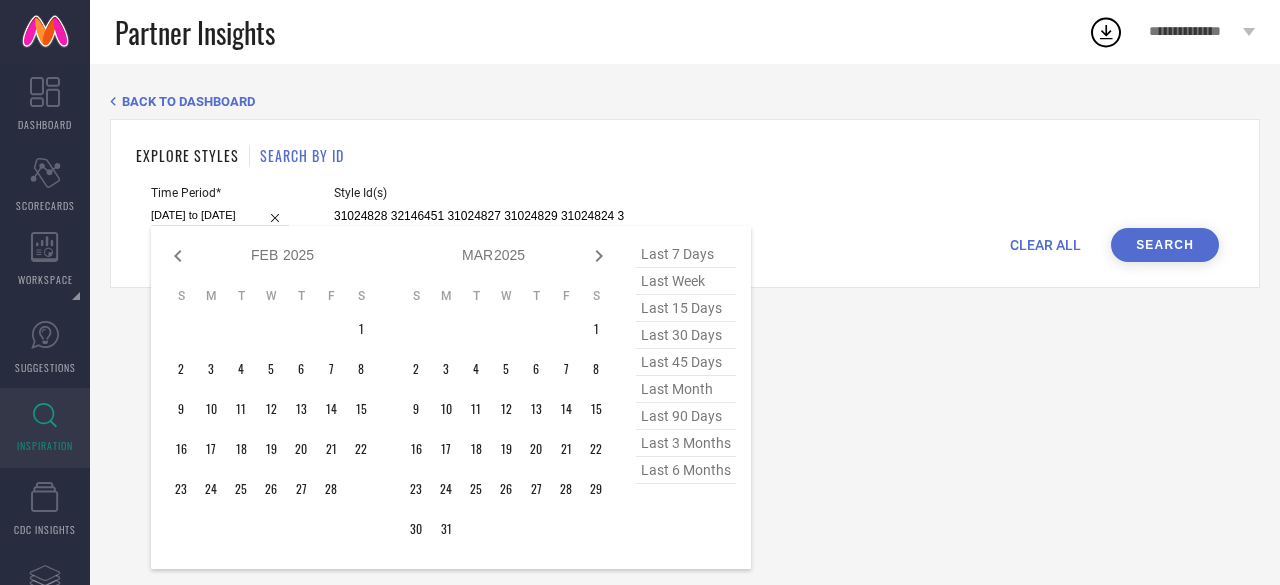 click 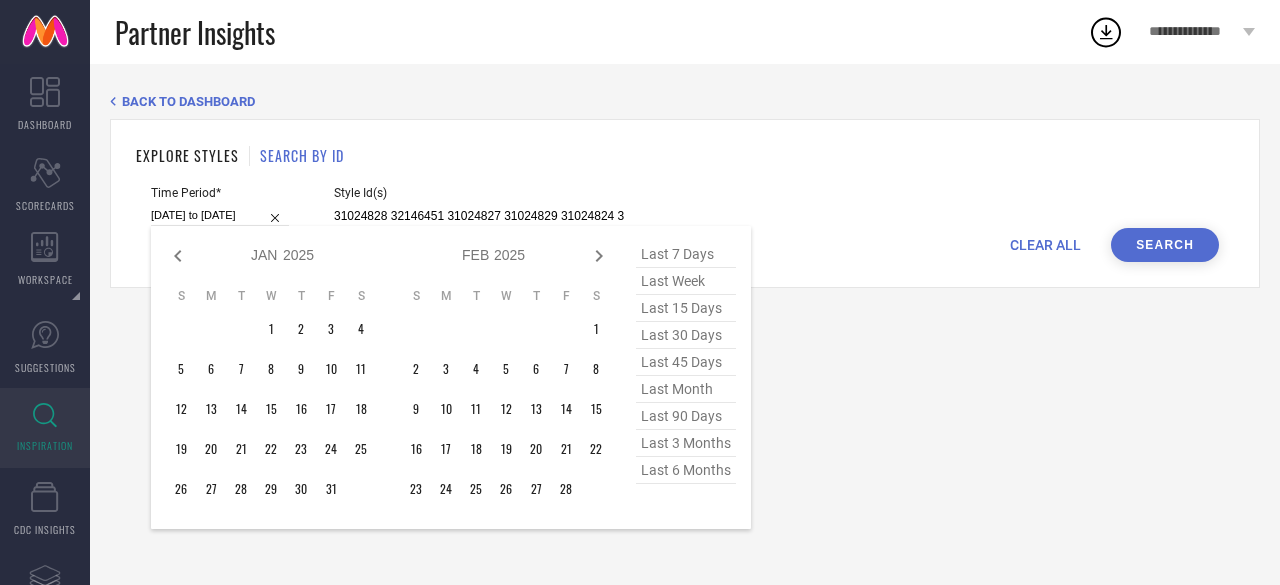 click 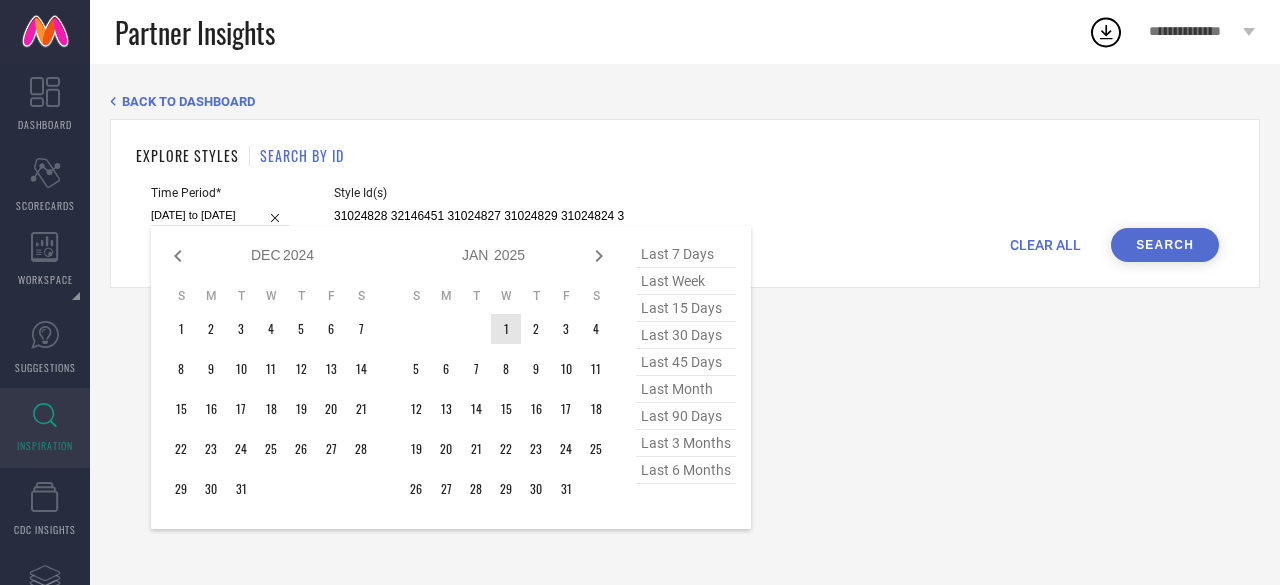 type on "After 01-01-2025" 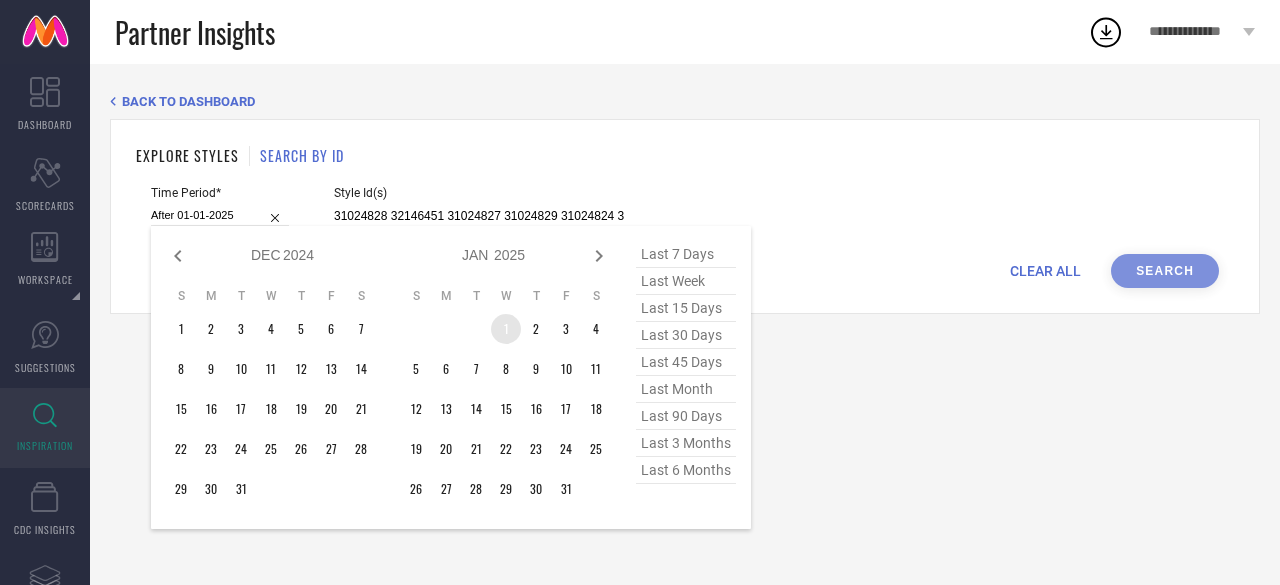 click on "1" at bounding box center (506, 329) 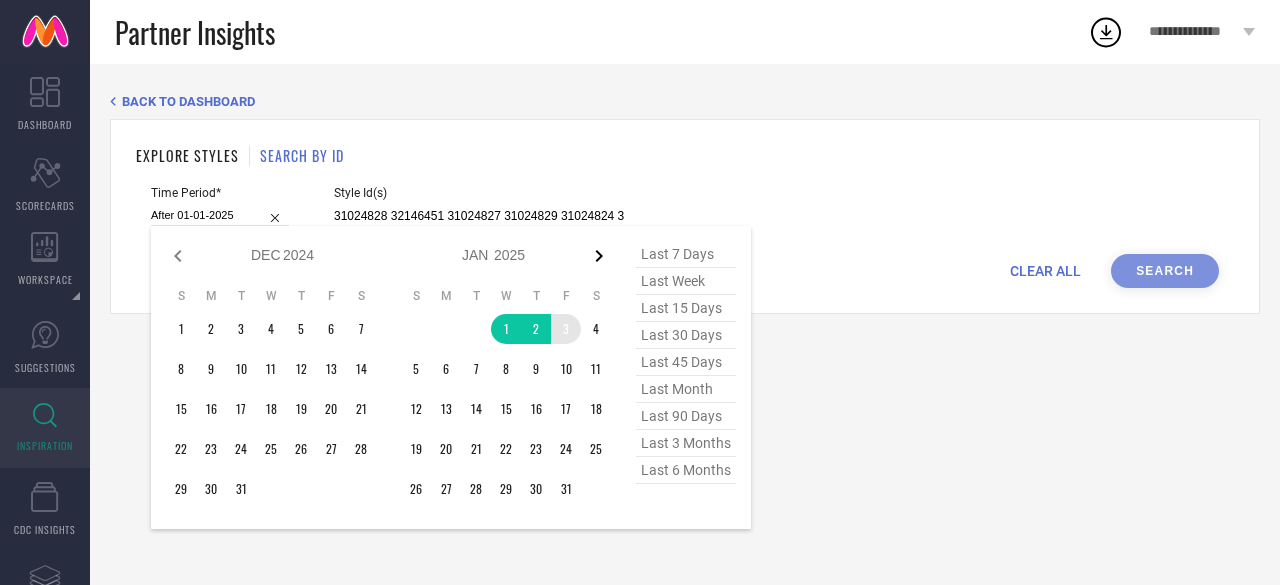 click 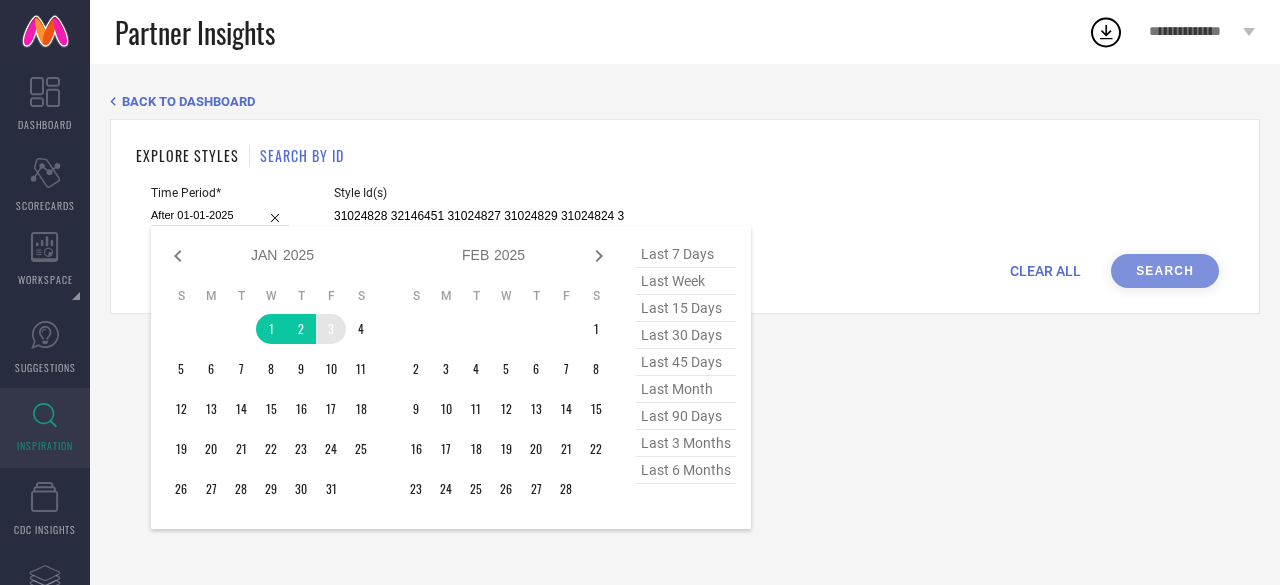 click 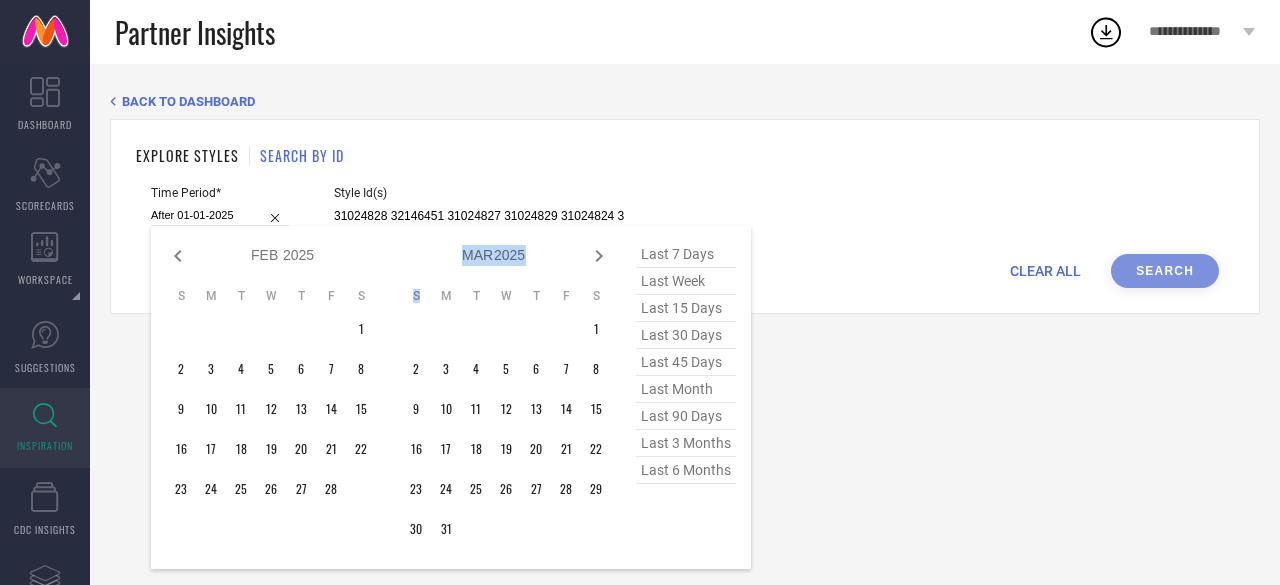 click 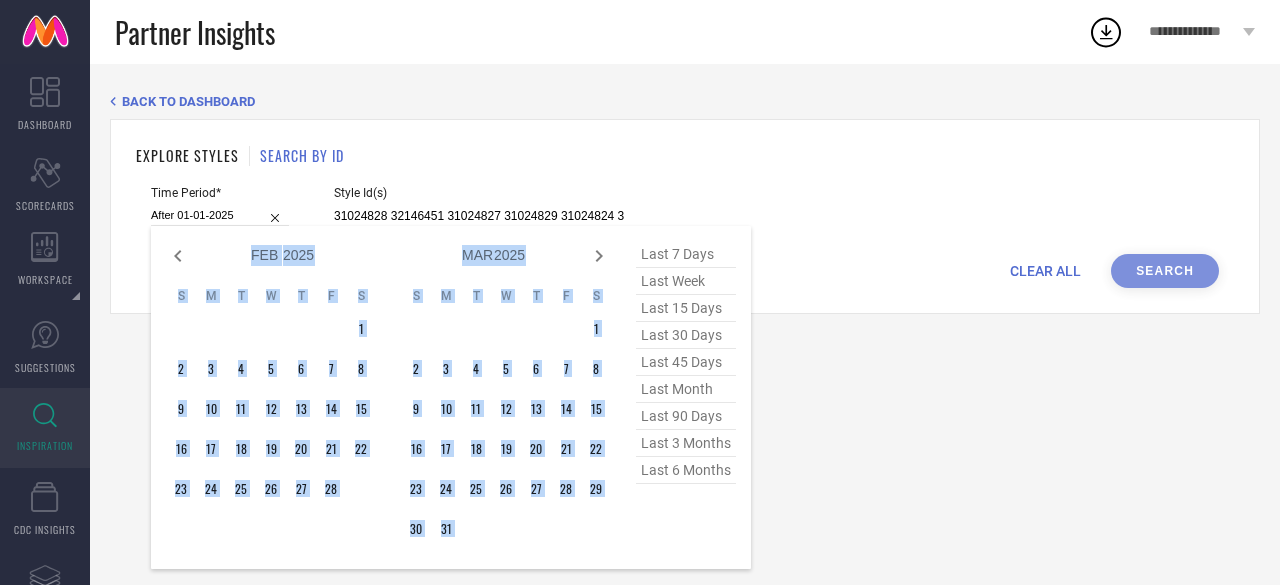 select on "2" 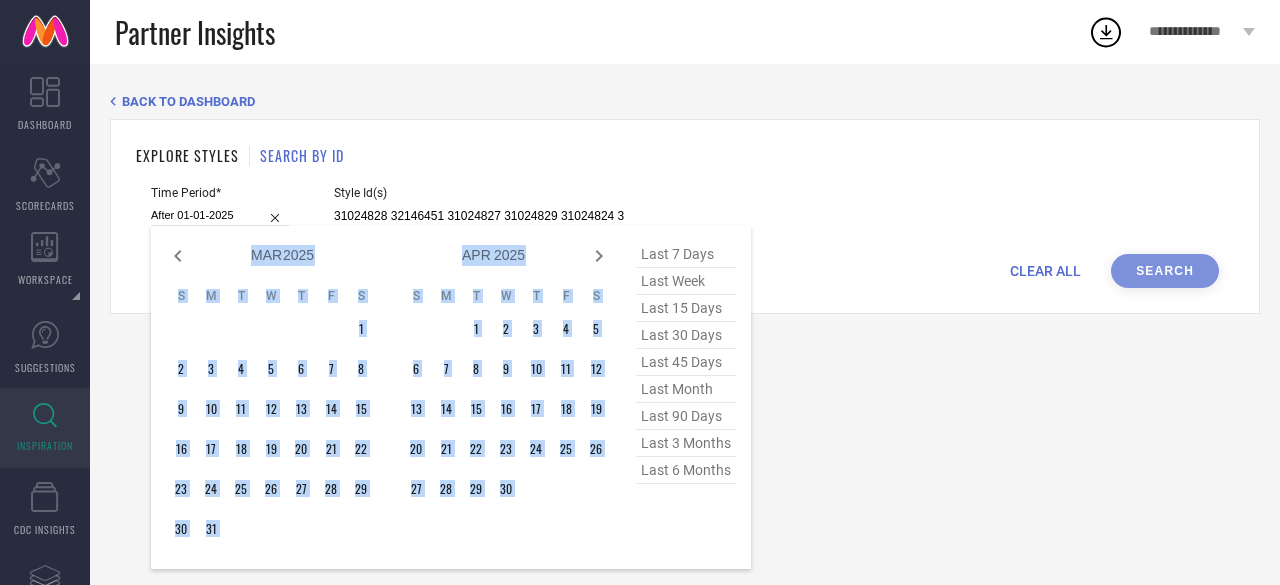 click 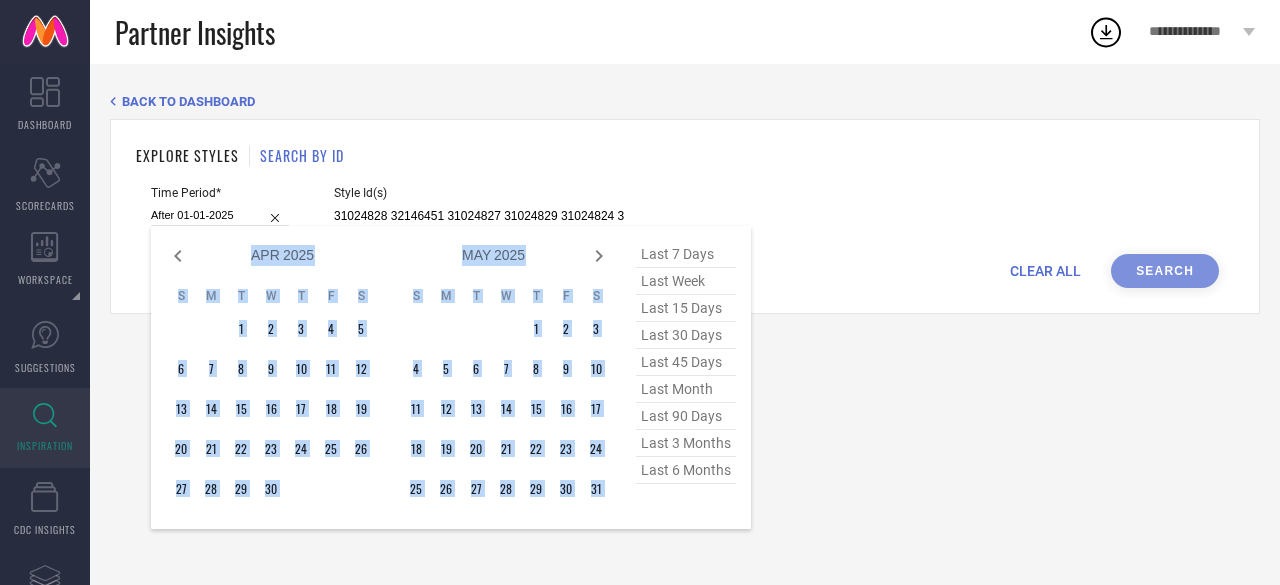 click 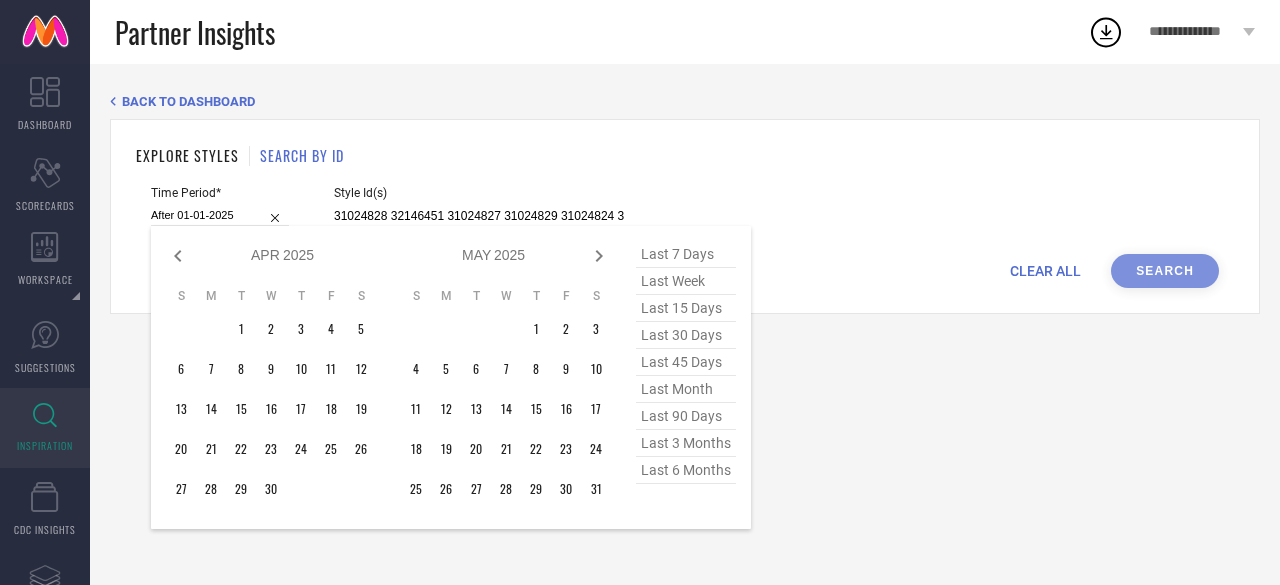 select on "4" 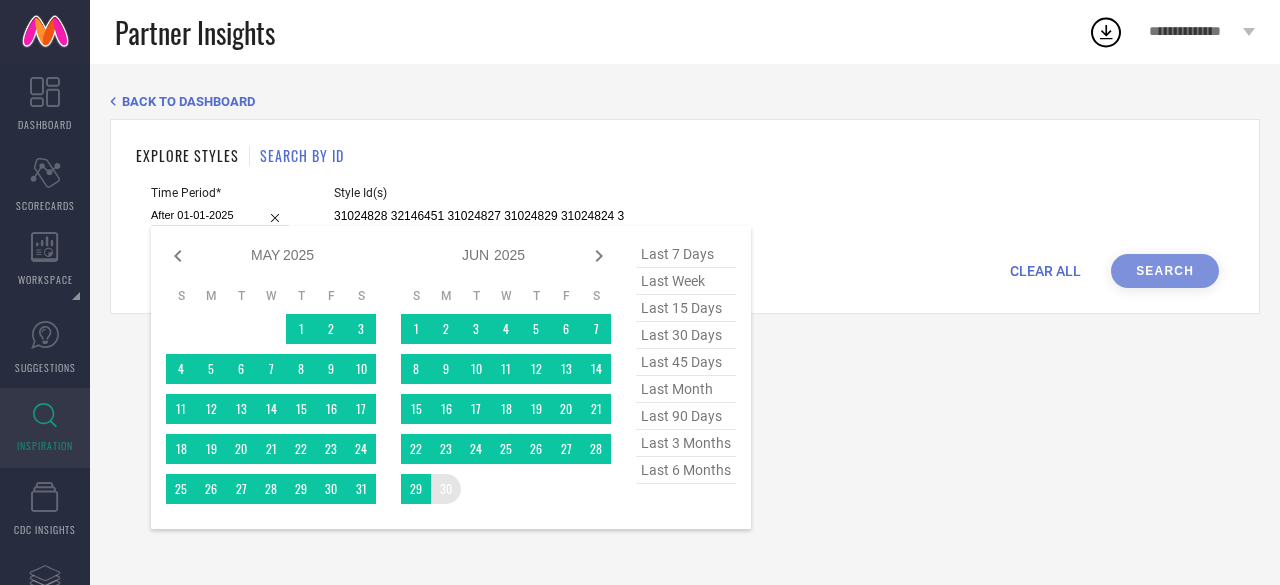 type on "[DATE] to [DATE]" 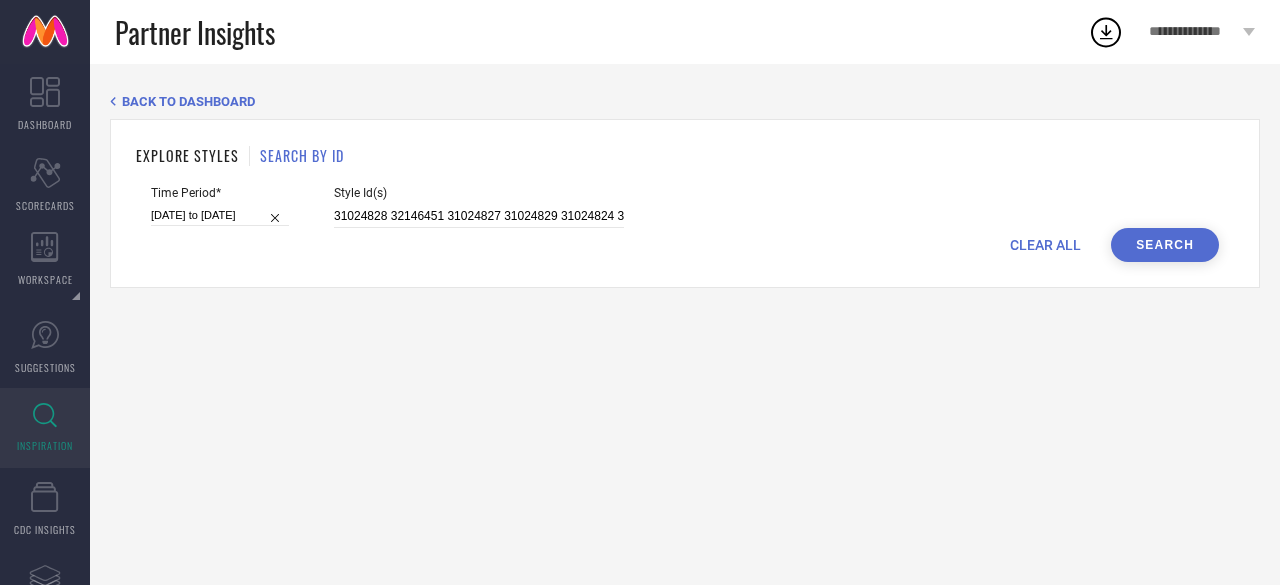 click on "Search" at bounding box center (1165, 245) 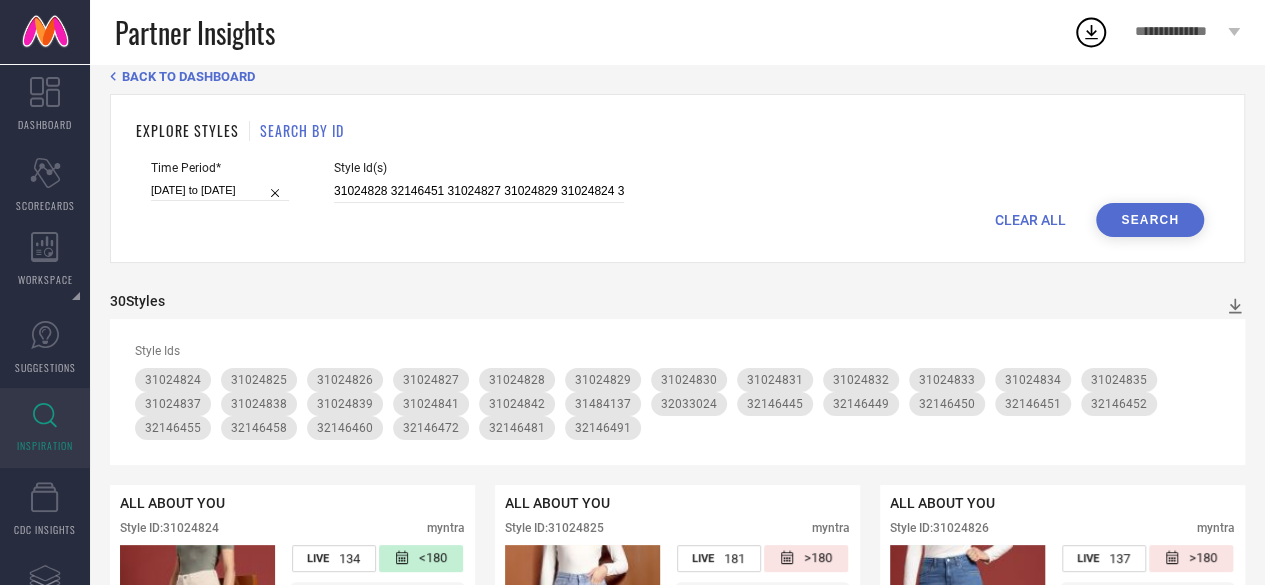 scroll, scrollTop: 0, scrollLeft: 0, axis: both 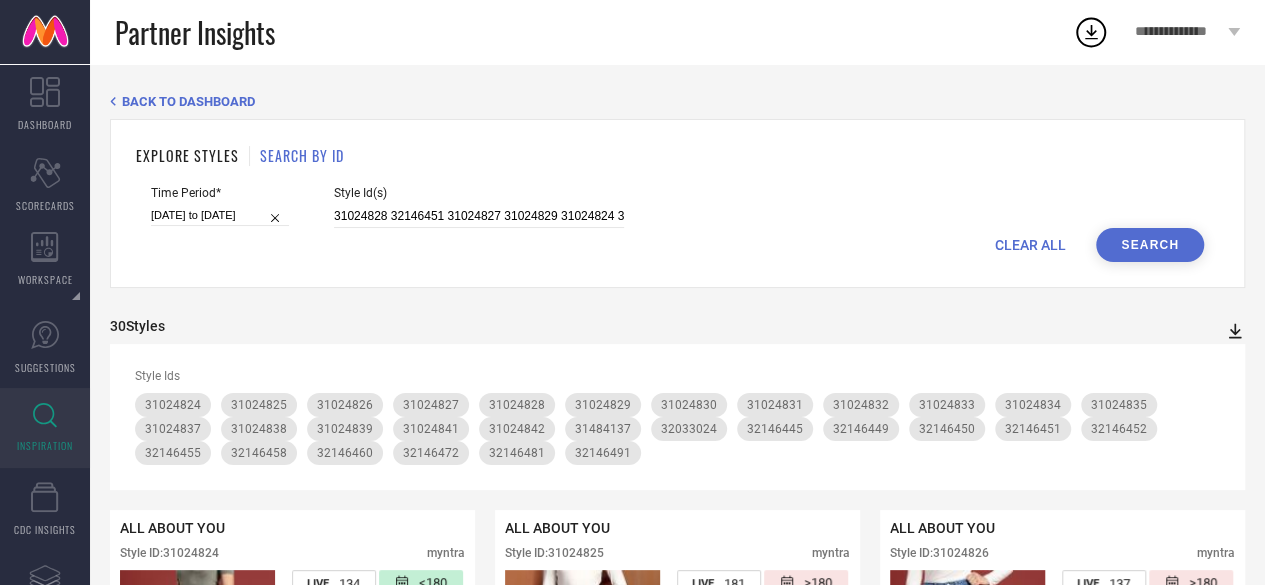 click 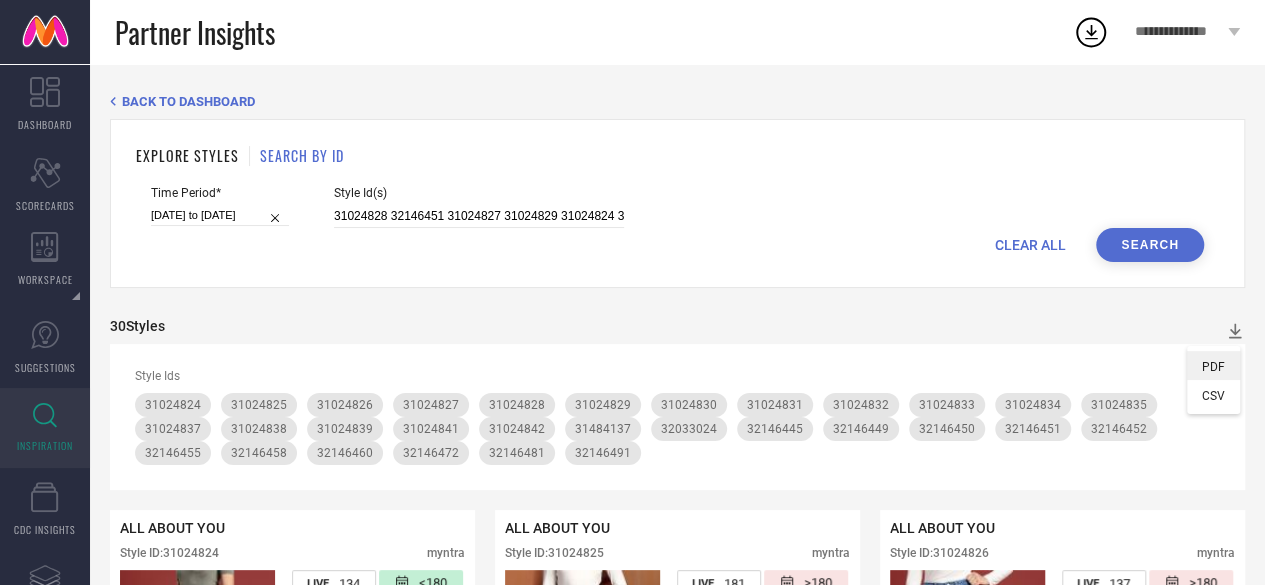click on "PDF" at bounding box center (1213, 367) 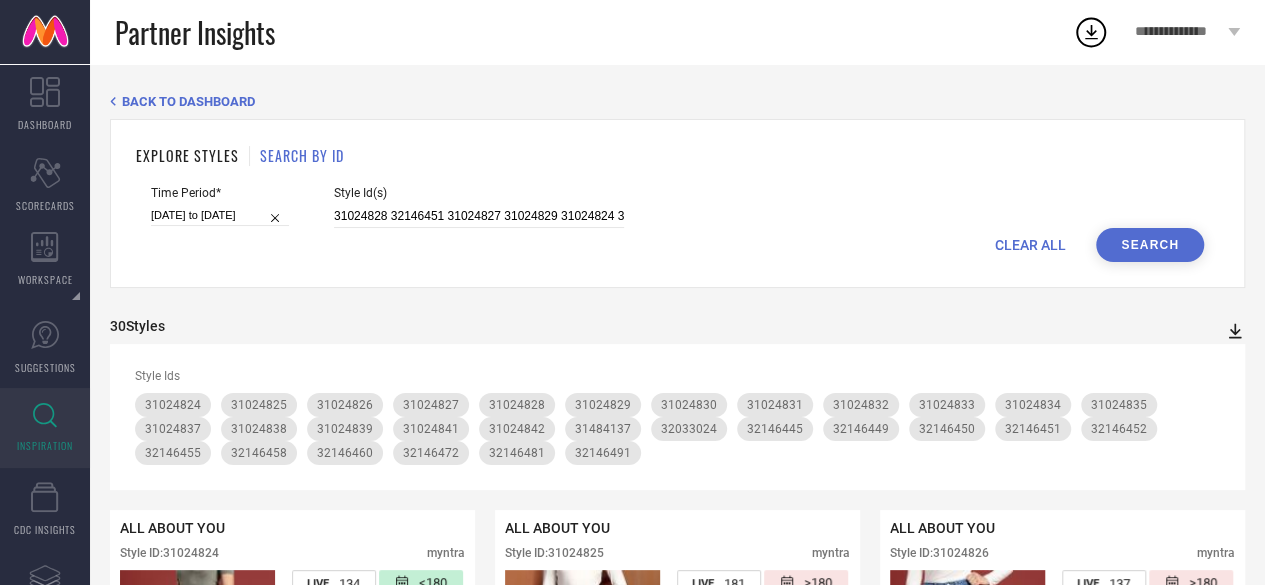 click 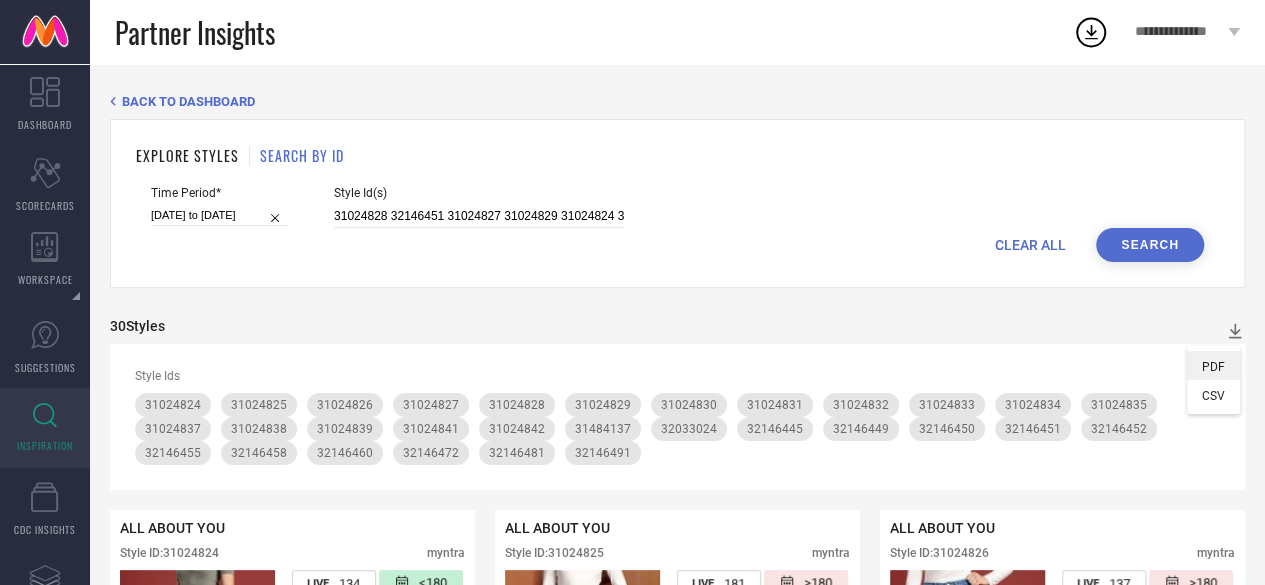 click on "PDF" at bounding box center (1213, 367) 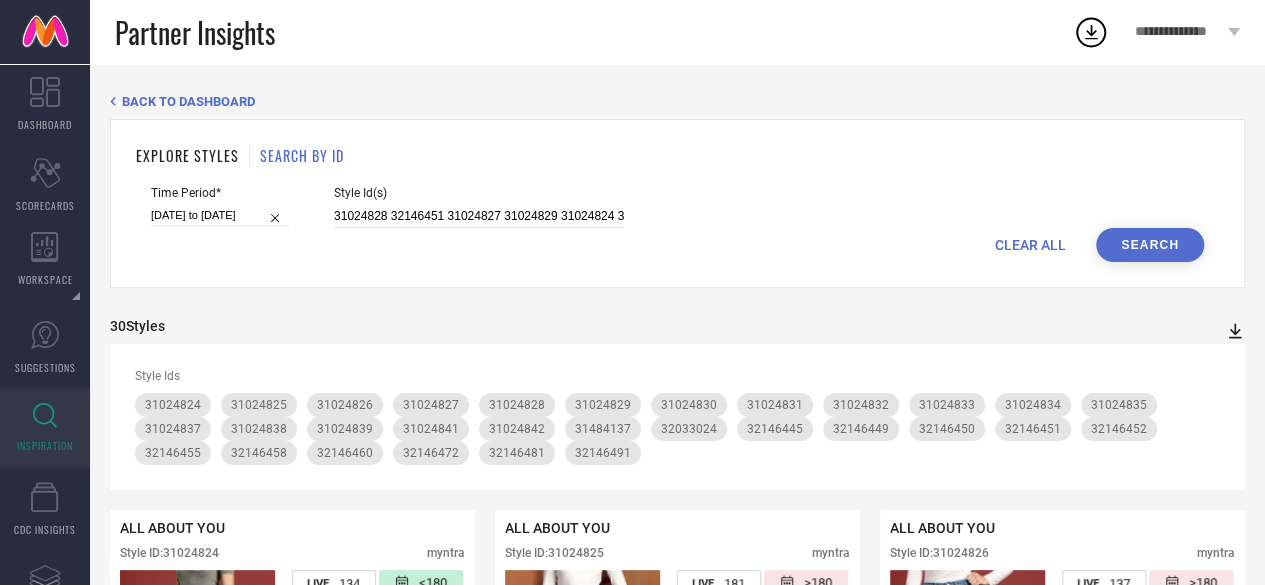 click 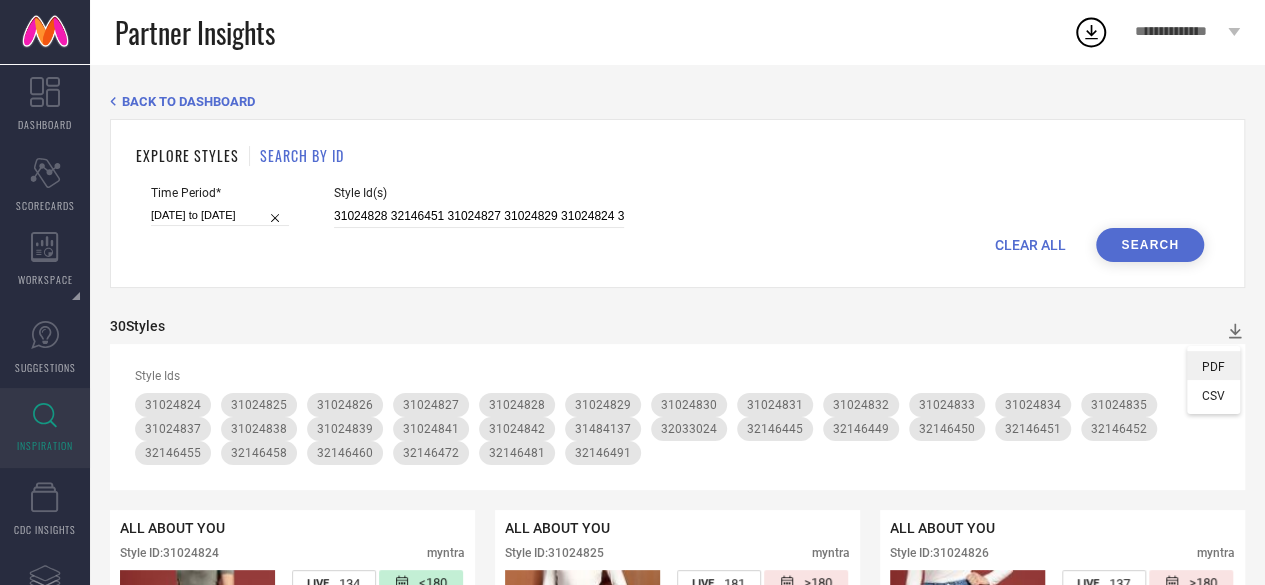 click on "PDF" at bounding box center (1213, 367) 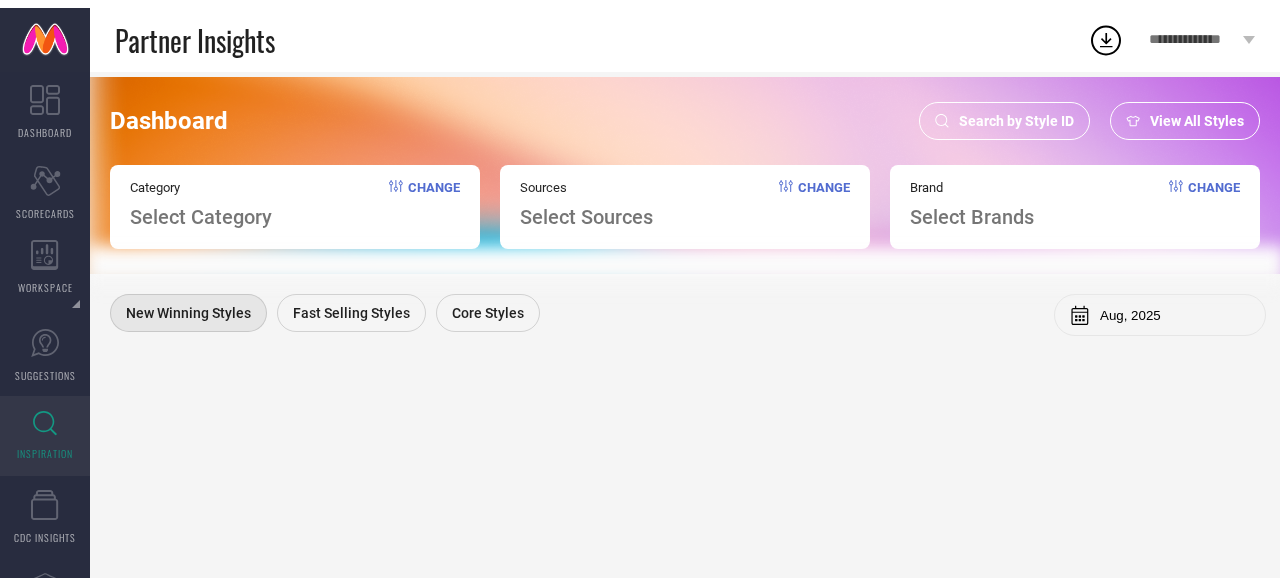 scroll, scrollTop: 0, scrollLeft: 0, axis: both 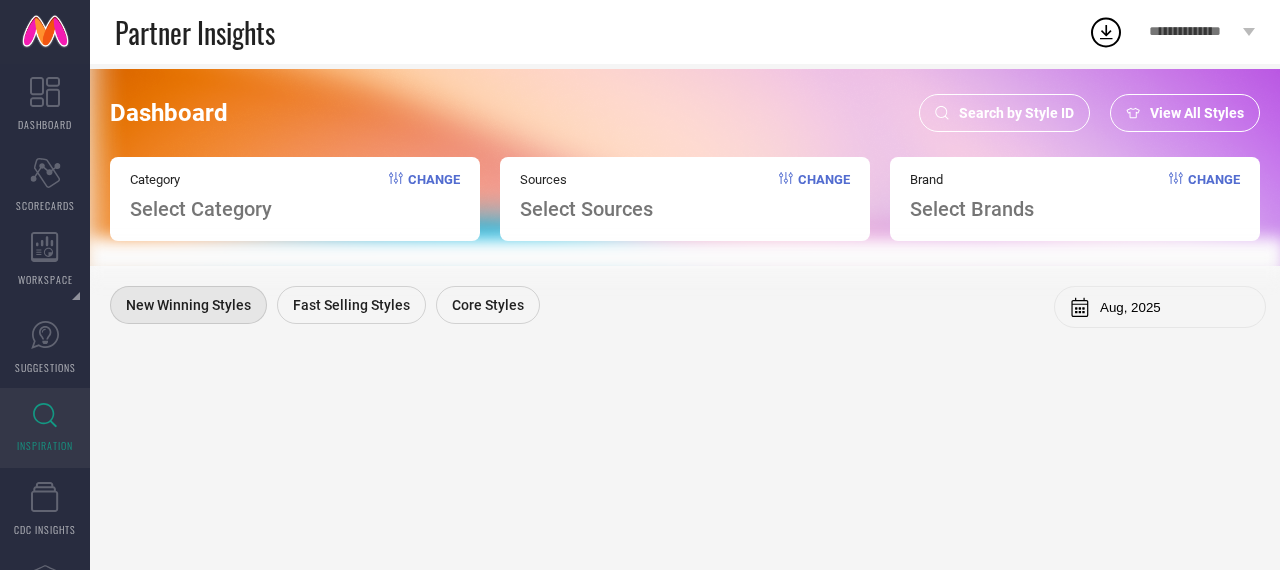 click on "Search by Style ID" at bounding box center (1016, 113) 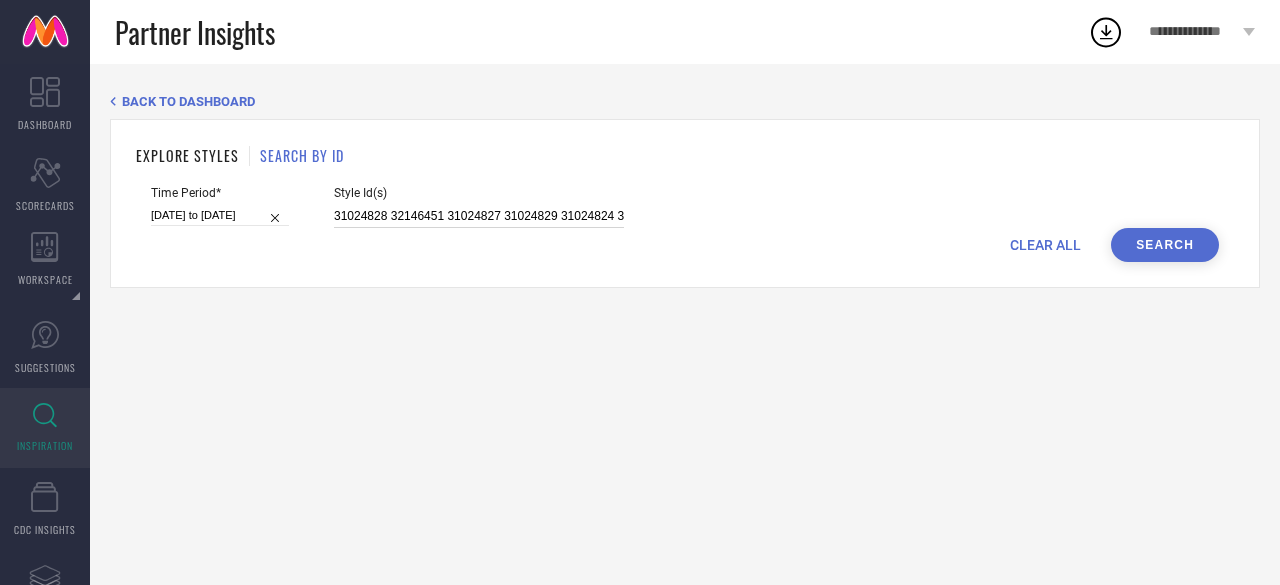 click on "31024828 32146451 31024827 31024829 31024824 31024826 32146491 31024833 32146460 32033024 31024841 31024842 31024837 31024839 31484137 32146450 32146445 31024831 32146452 31024835 31024834 32146472 32146449 31024830 32146481 31024838 31024832 31024825 32146458 32146455" at bounding box center [479, 216] 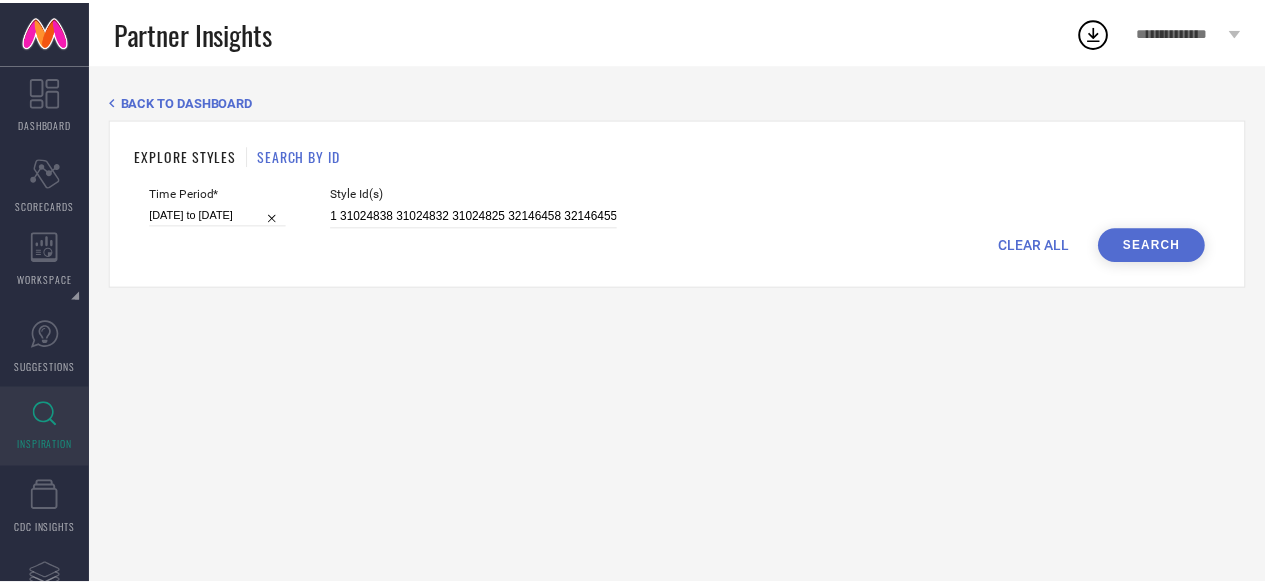 scroll, scrollTop: 0, scrollLeft: 0, axis: both 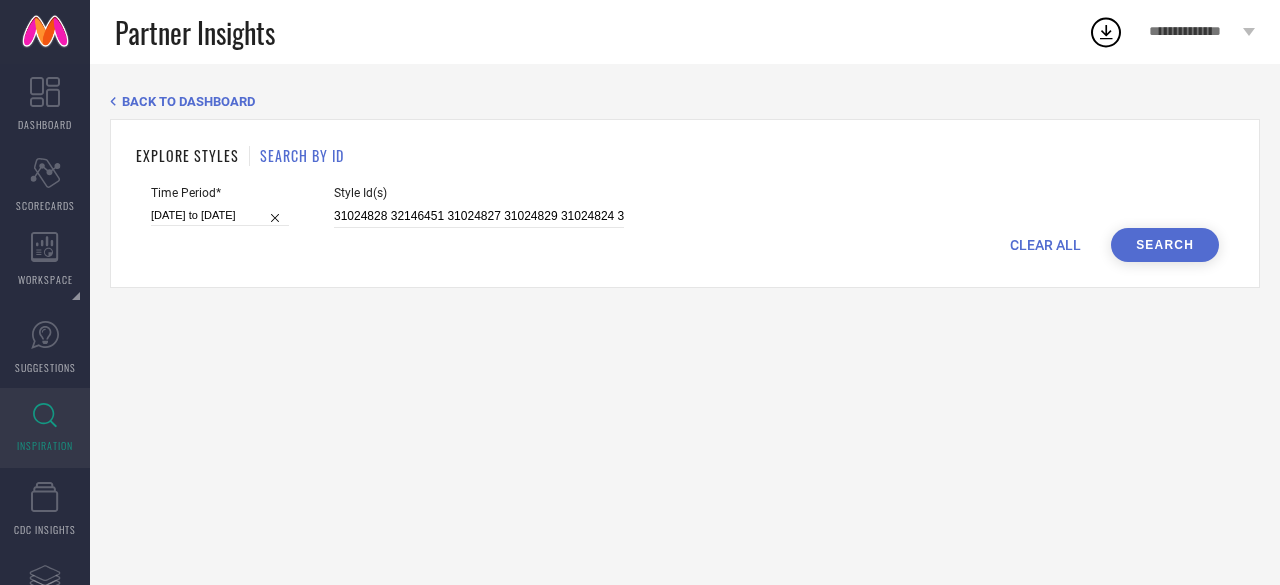 click on "Search" at bounding box center (1165, 245) 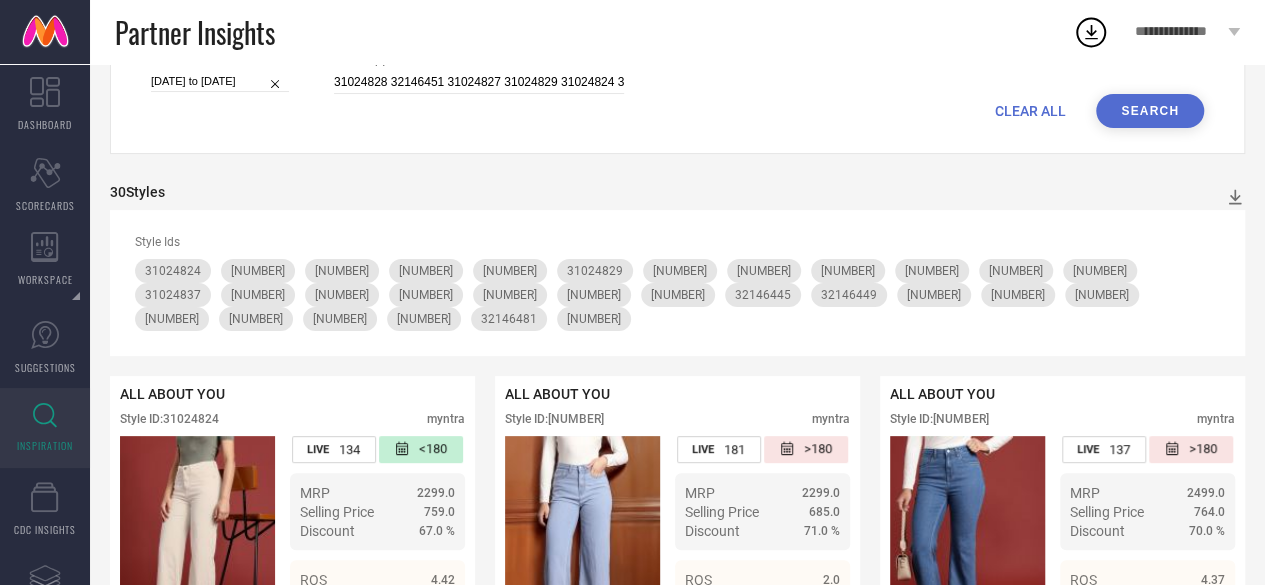 scroll, scrollTop: 0, scrollLeft: 0, axis: both 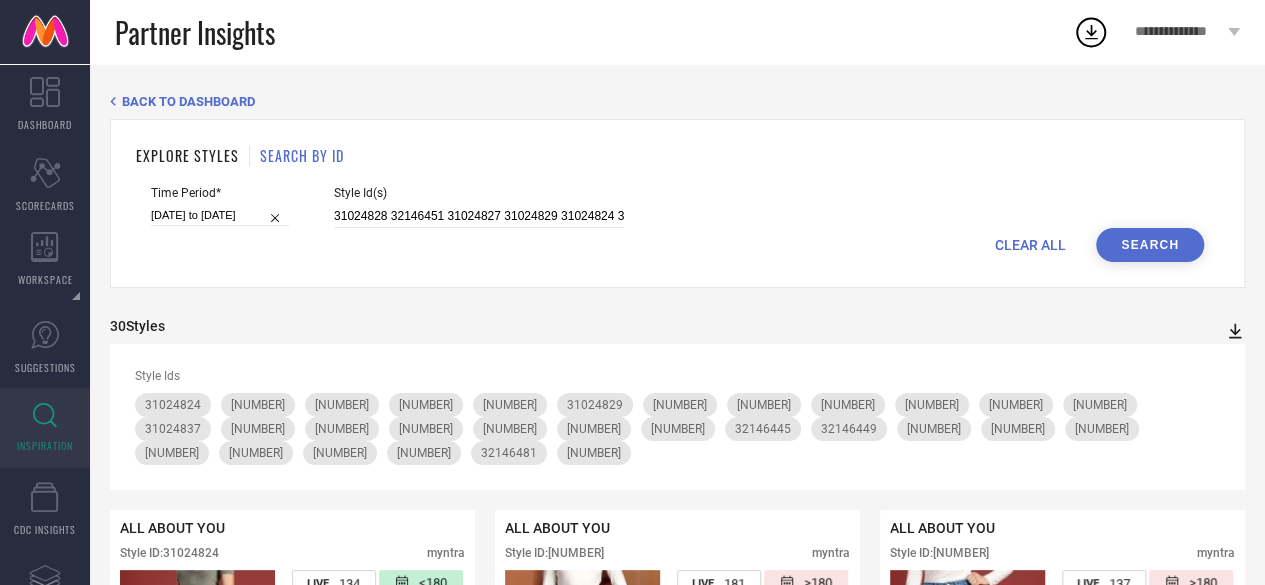 click 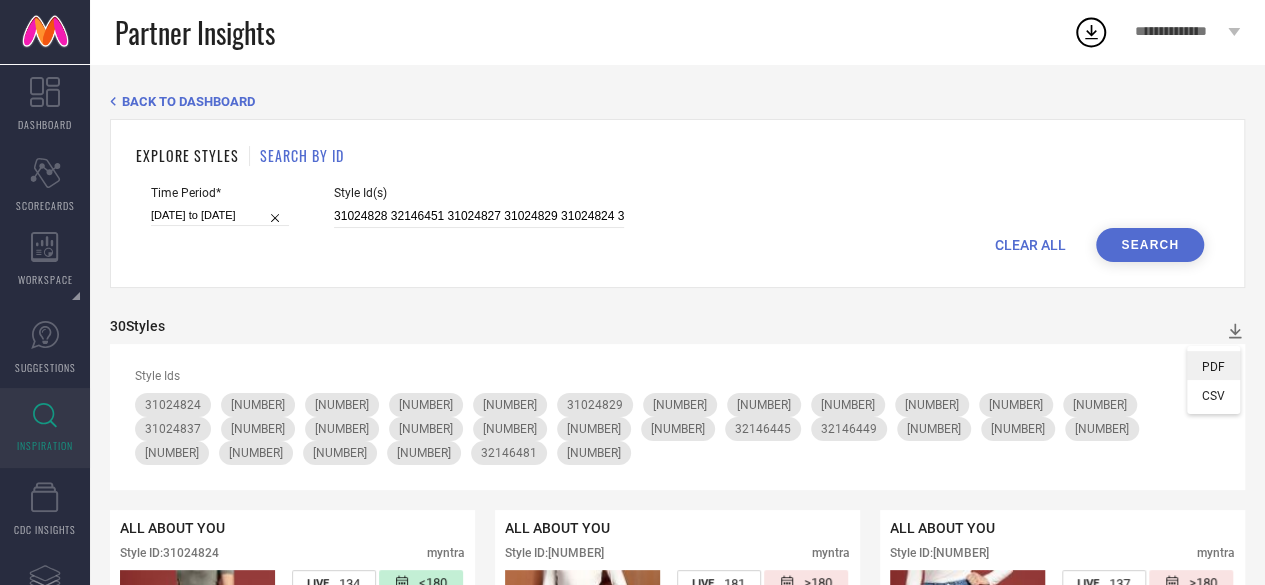 click on "PDF" at bounding box center [1213, 367] 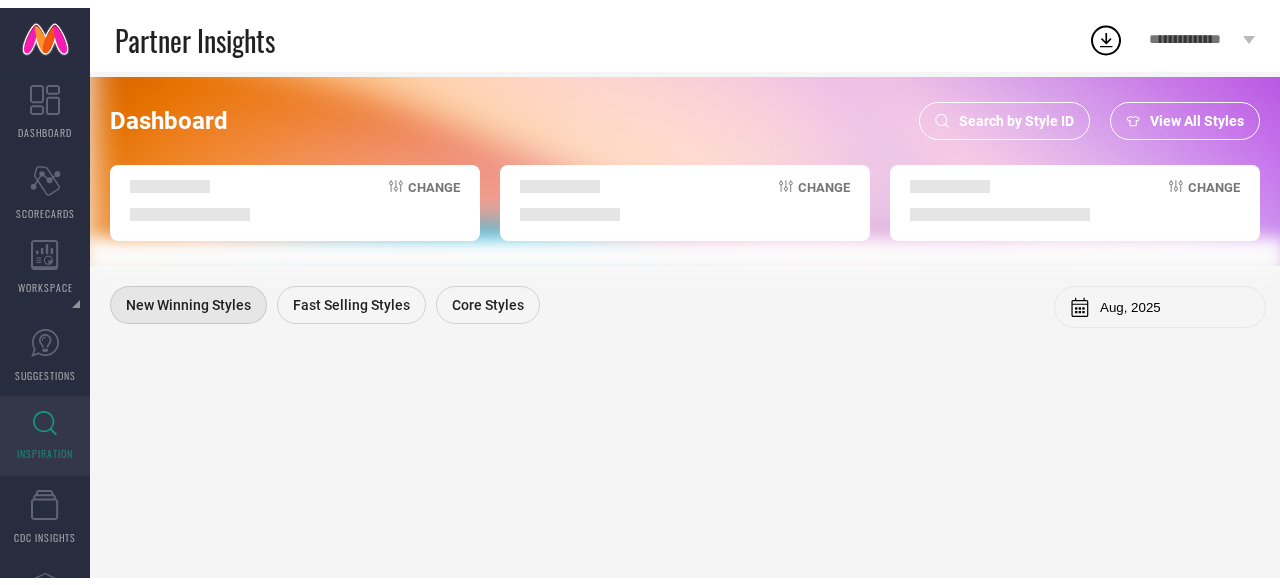 scroll, scrollTop: 0, scrollLeft: 0, axis: both 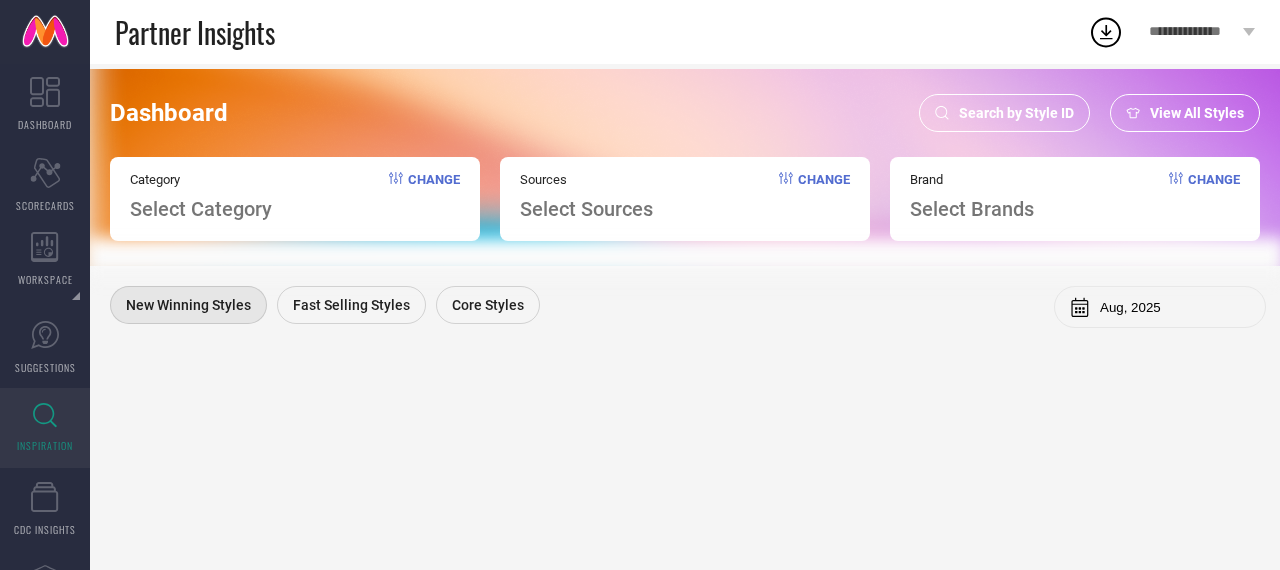 click on "Search by Style ID" at bounding box center (1016, 113) 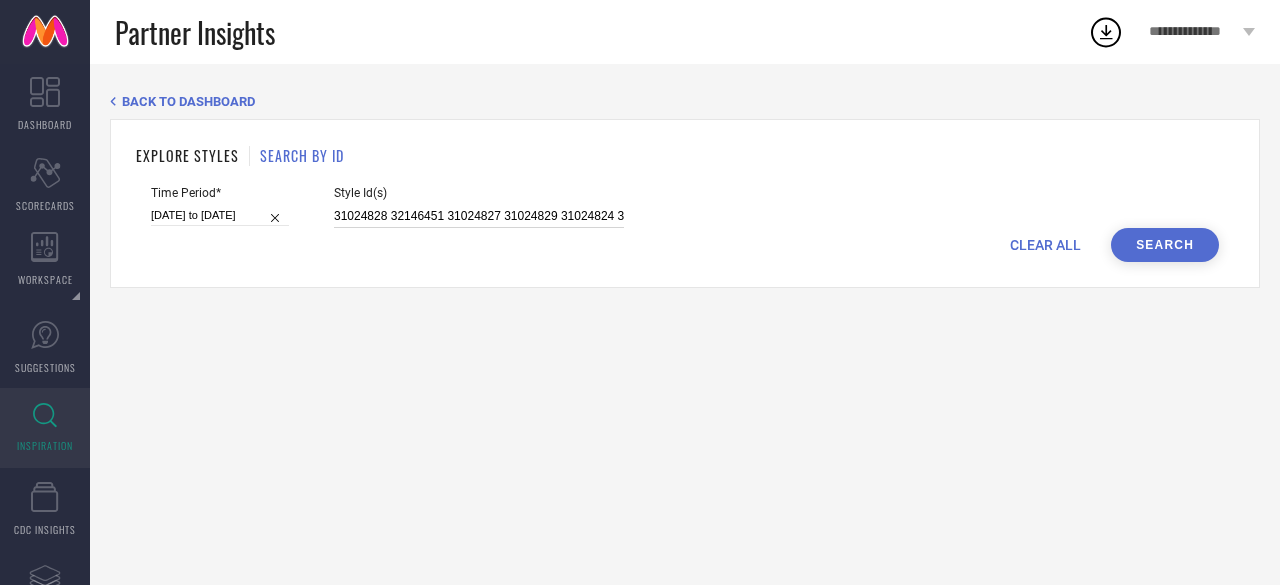 click on "31024828 32146451 31024827 31024829 31024824 31024826 32146491 31024833 32146460 32033024 31024841 31024842 31024837 31024839 31484137 32146450 32146445 31024831 32146452 31024835 31024834 32146472 32146449 31024830 32146481 31024838 31024832 31024825 32146458 32146455" at bounding box center [479, 216] 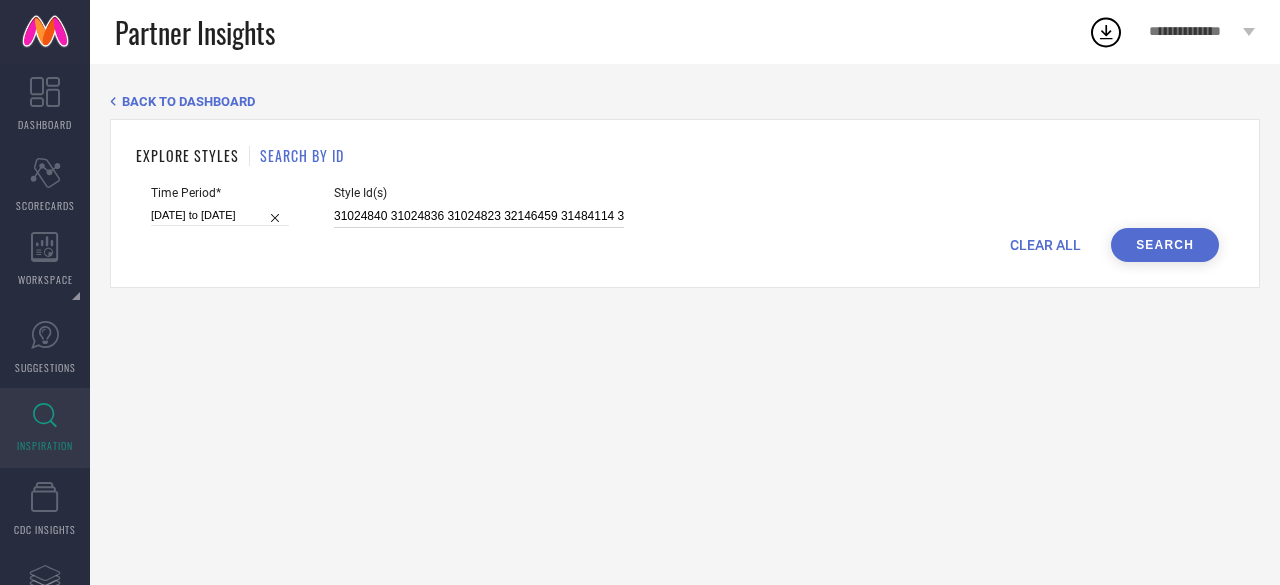 scroll, scrollTop: 0, scrollLeft: 2711, axis: horizontal 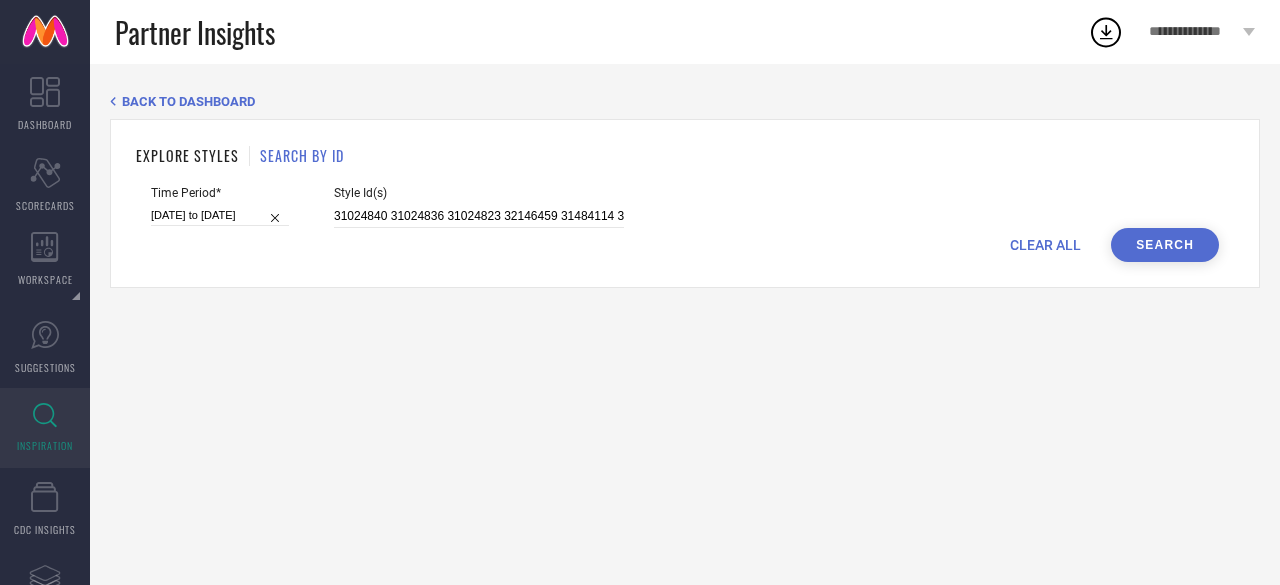 click on "Search" at bounding box center (1165, 245) 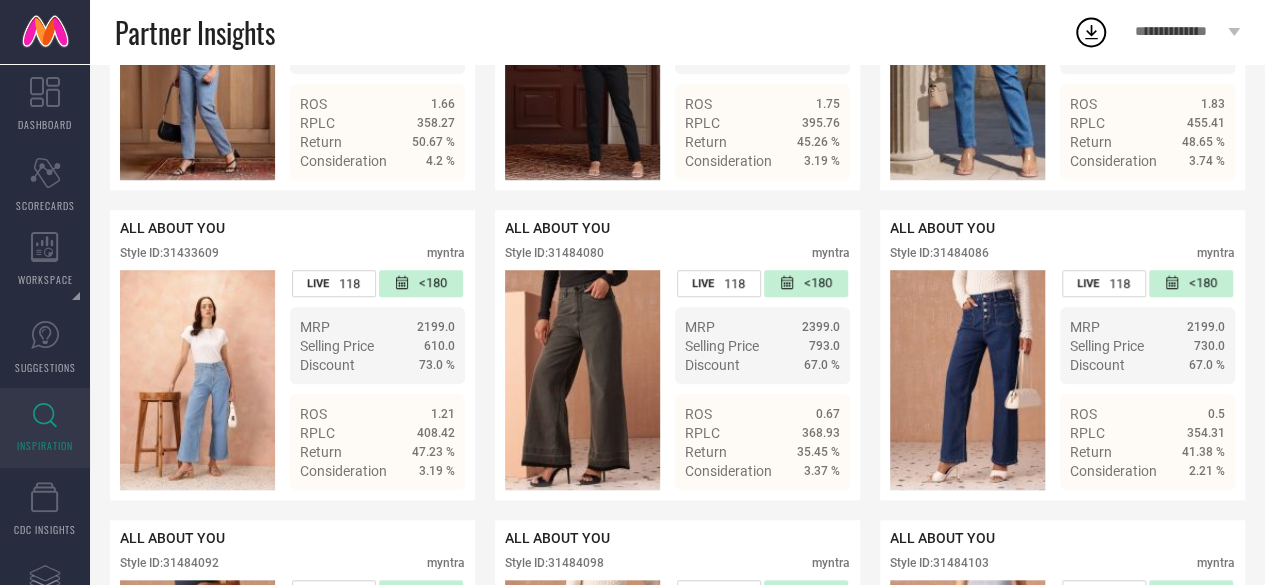 scroll, scrollTop: 0, scrollLeft: 0, axis: both 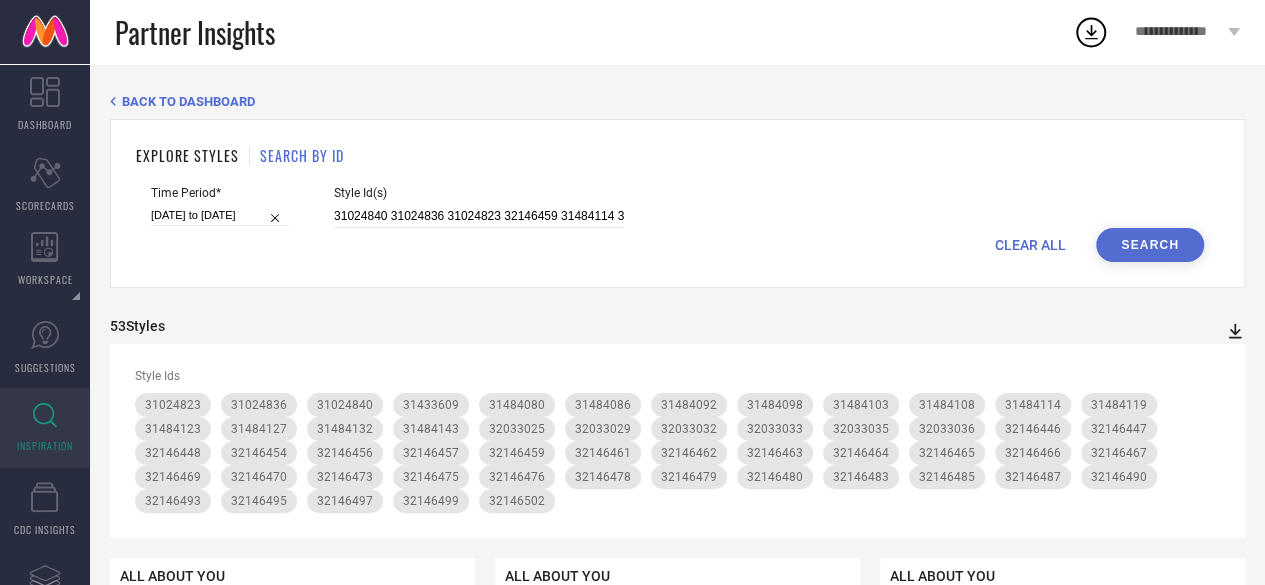 click 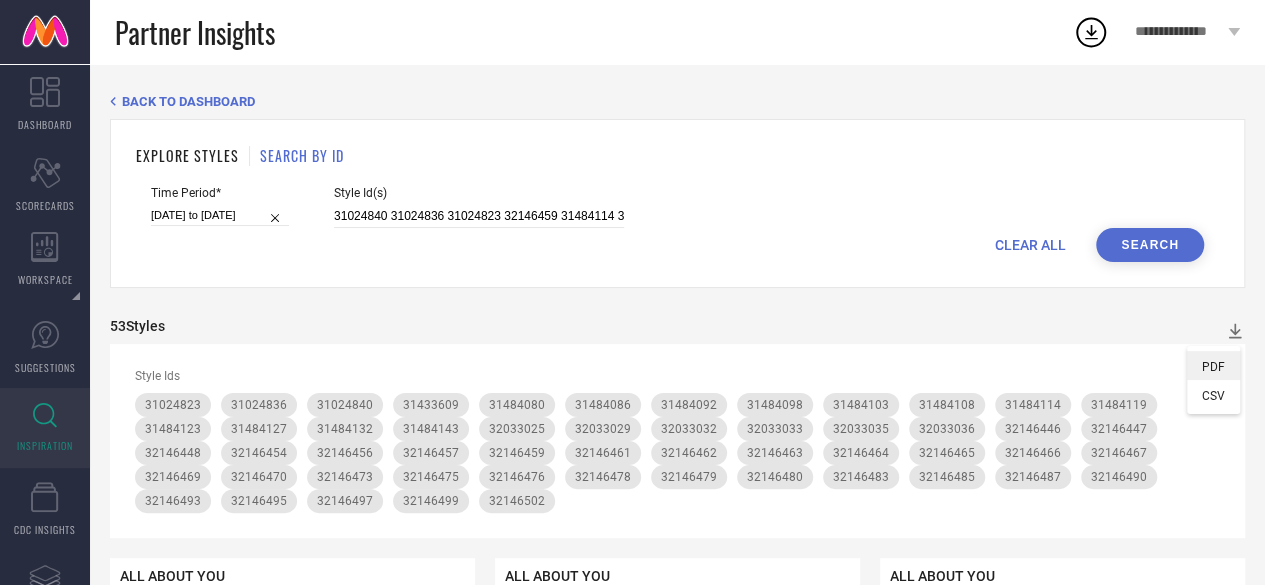 click on "PDF" at bounding box center [1213, 367] 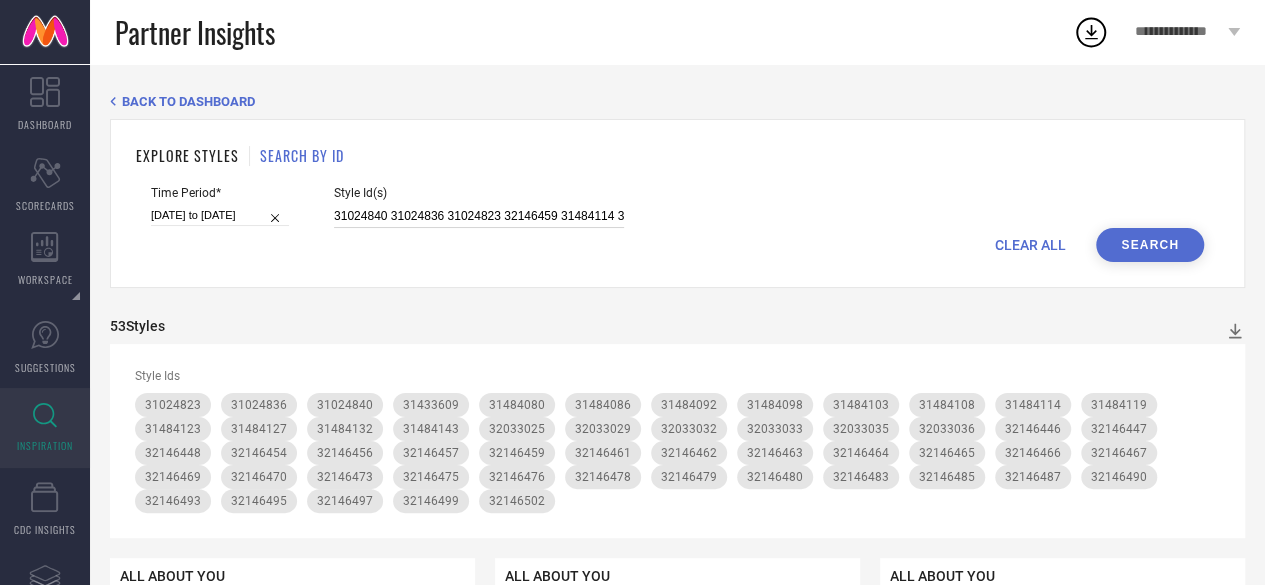 click on "31024840 31024836 31024823 32146459 31484114 32146475 32146470 31484123 31484108 32146465 32146466 32146480 32146490 31433609 32146467 31484119 32146457 32146464 31484080 32146448 32146463 31484092 32146447 31484098 32146493 32146461 31484086 32146462 32146469 32033025 32146485 32146499 32146502 32033033 32033029 32146495 31484132 32146483 32033035 31484143 32146497 31484103 32146487 32146479 32146478 32146454 32033032 32033036 32146456 32146473 32146446 32146476 31484127" at bounding box center [479, 216] 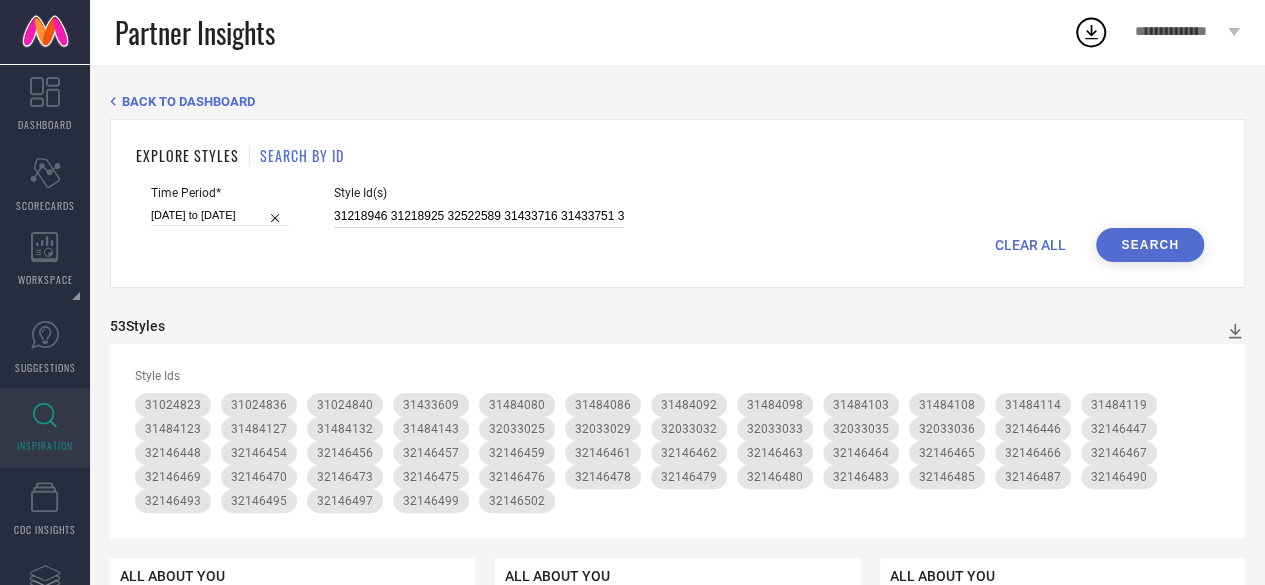 scroll, scrollTop: 0, scrollLeft: 1290, axis: horizontal 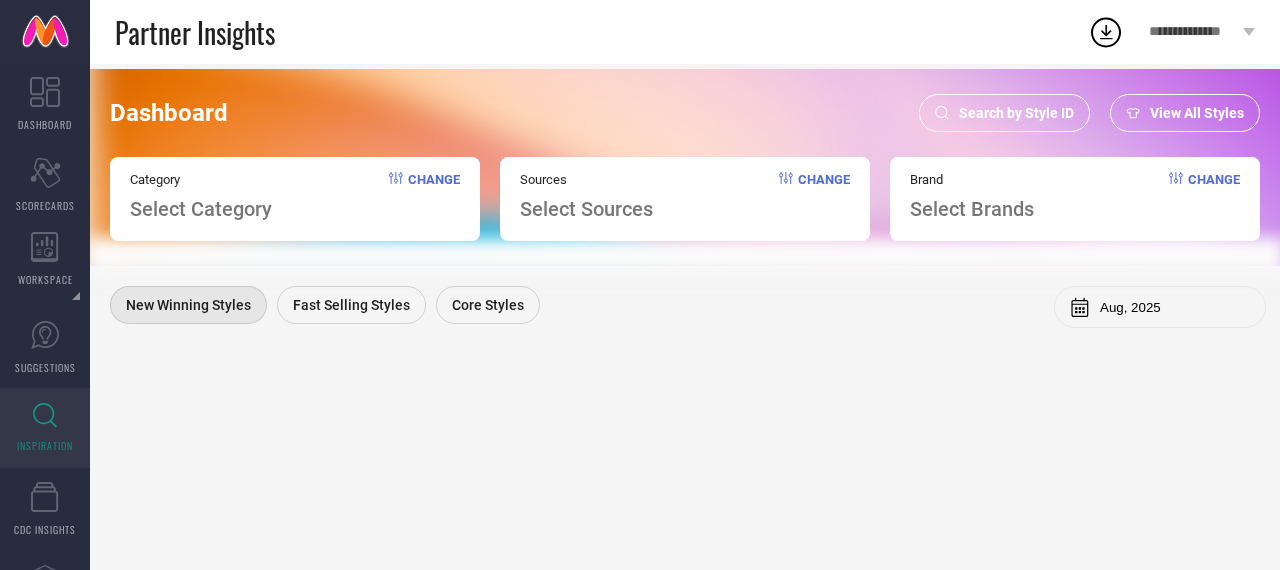 click on "Search by Style ID" at bounding box center (1004, 113) 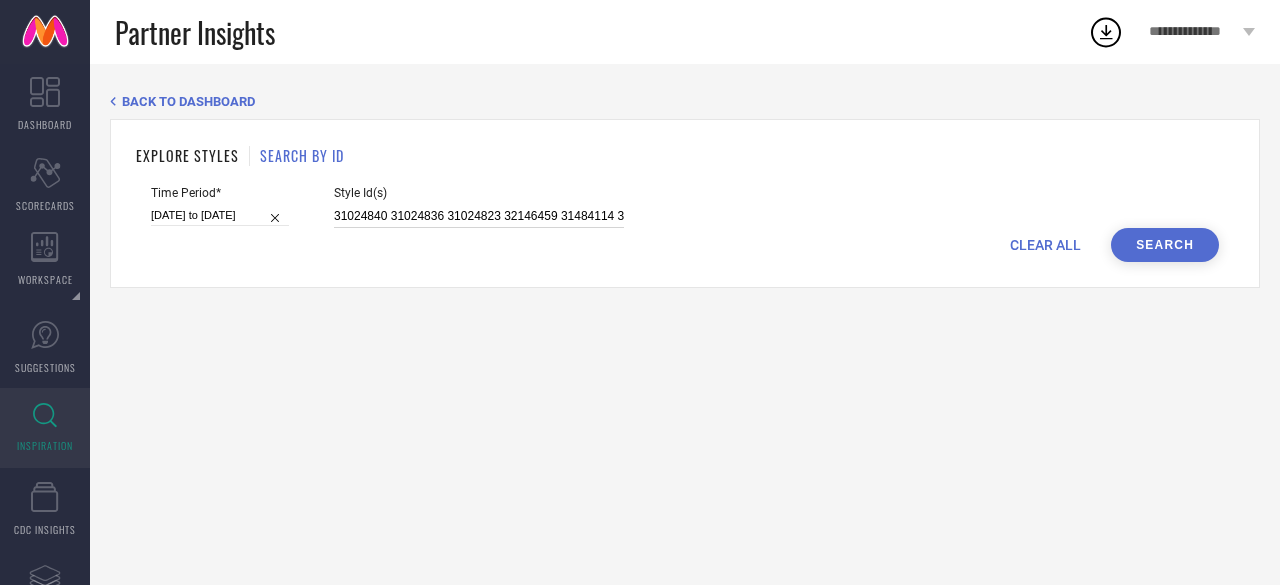 click on "31024840 31024836 31024823 32146459 31484114 32146475 32146470 31484123 31484108 32146465 32146466 32146480 32146490 31433609 32146467 31484119 32146457 32146464 31484080 32146448 32146463 31484092 32146447 31484098 32146493 32146461 31484086 32146462 32146469 32033025 32146485 32146499 32146502 32033033 32033029 32146495 31484132 32146483 32033035 31484143 32146497 31484103 32146487 32146479 32146478 32146454 32033032 32033036 32146456 32146473 32146446 32146476 31484127" at bounding box center (479, 216) 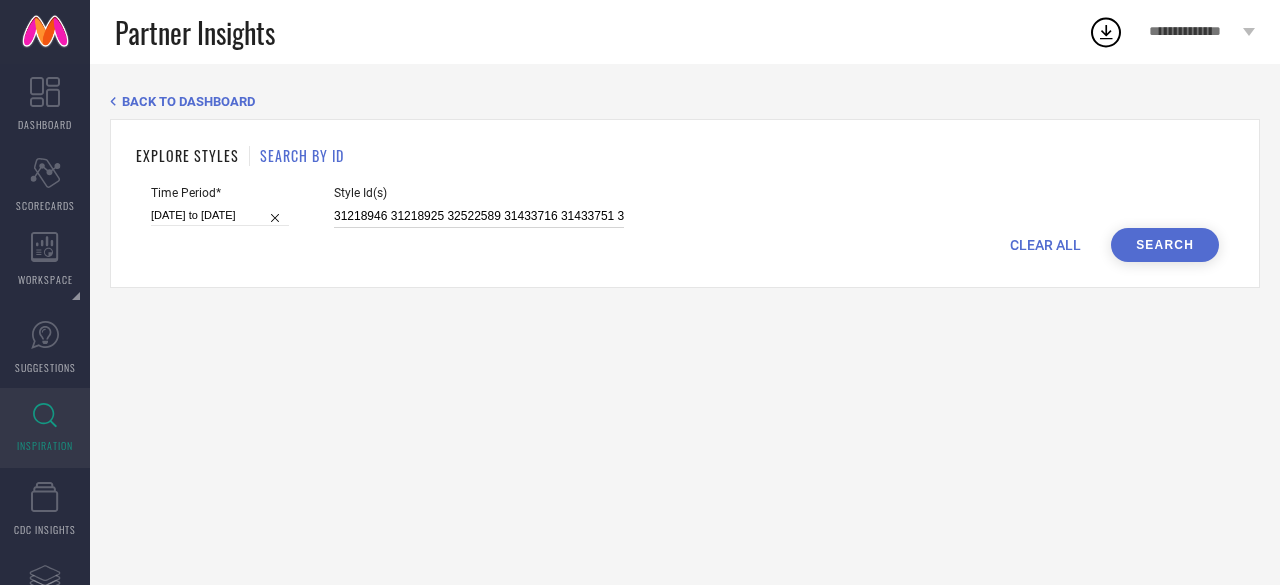 scroll, scrollTop: 0, scrollLeft: 1290, axis: horizontal 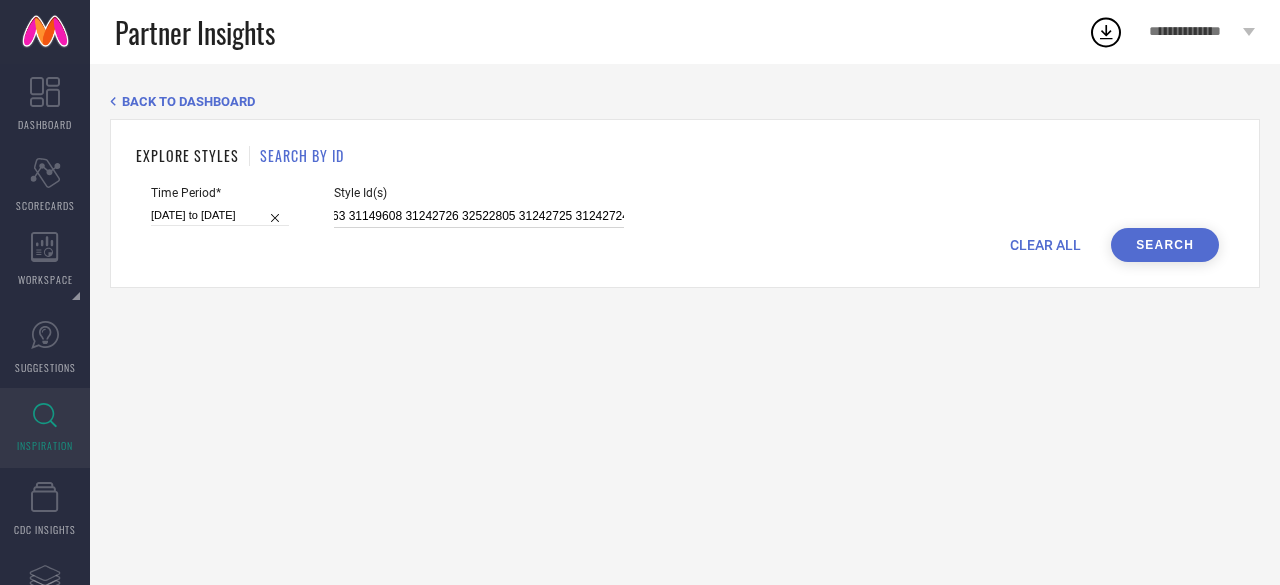 type on "31218946 31218925 32522589 31433716 31433751 31433719 32522732 31433686 31149698 31218911 31149692 32522664 31218910 31149595 32522596 32522843 31433689 31433680 32522638 32522775 31433685 32522796 32522763 31149608 31242726 32522805 31242725 31242724" 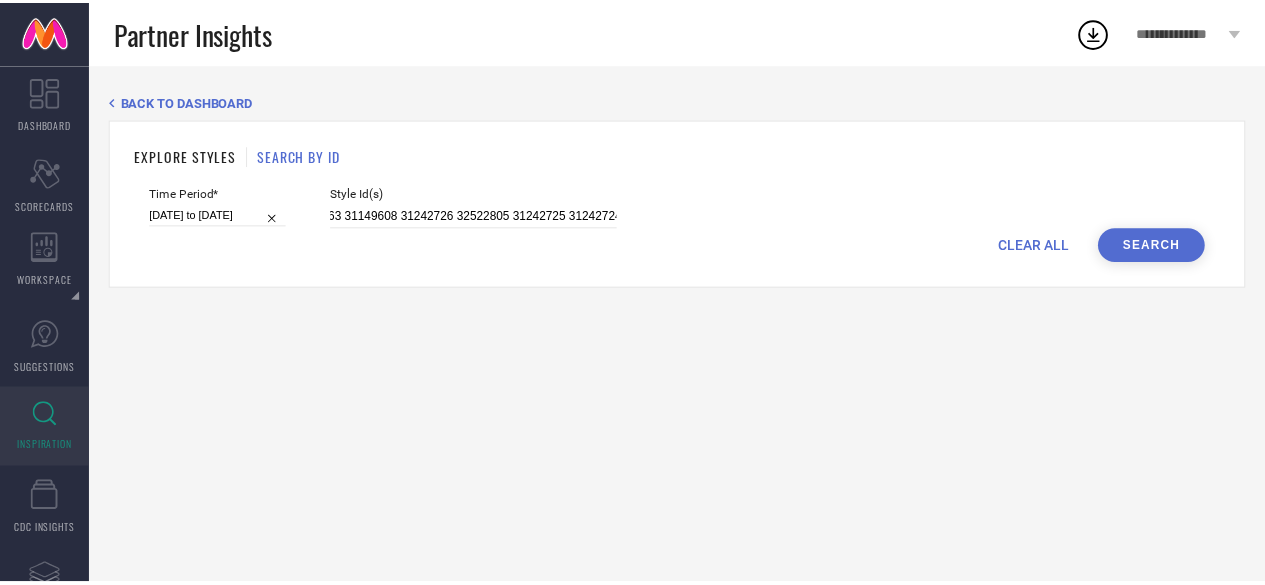 scroll, scrollTop: 0, scrollLeft: 0, axis: both 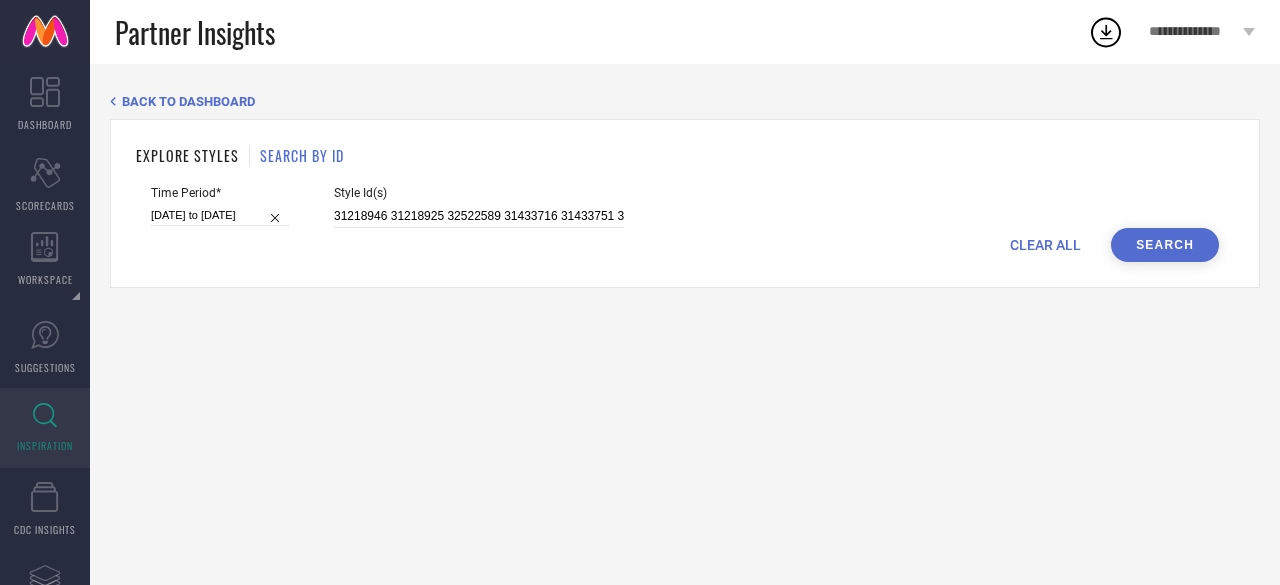 click on "Search" at bounding box center (1165, 245) 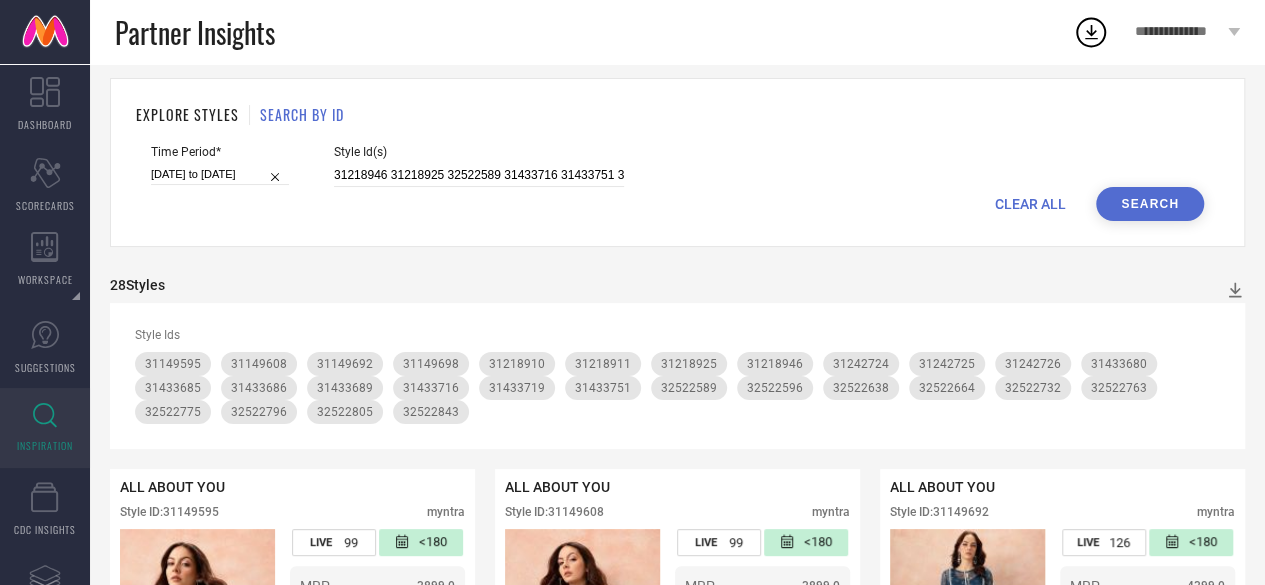 scroll, scrollTop: 0, scrollLeft: 0, axis: both 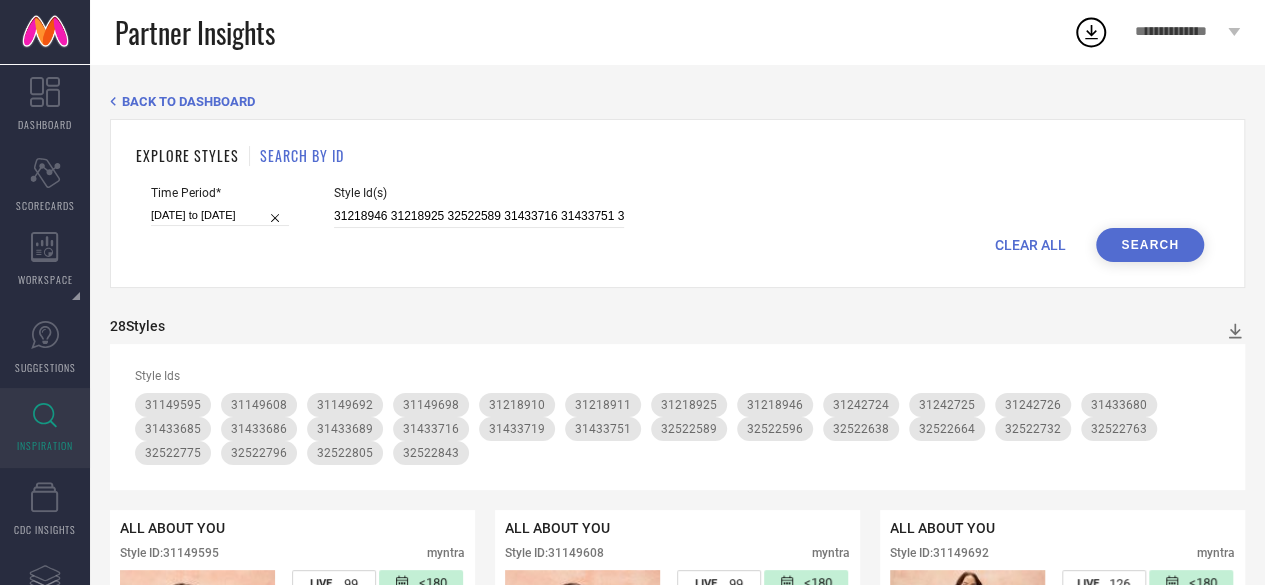click on "Search" at bounding box center (1150, 245) 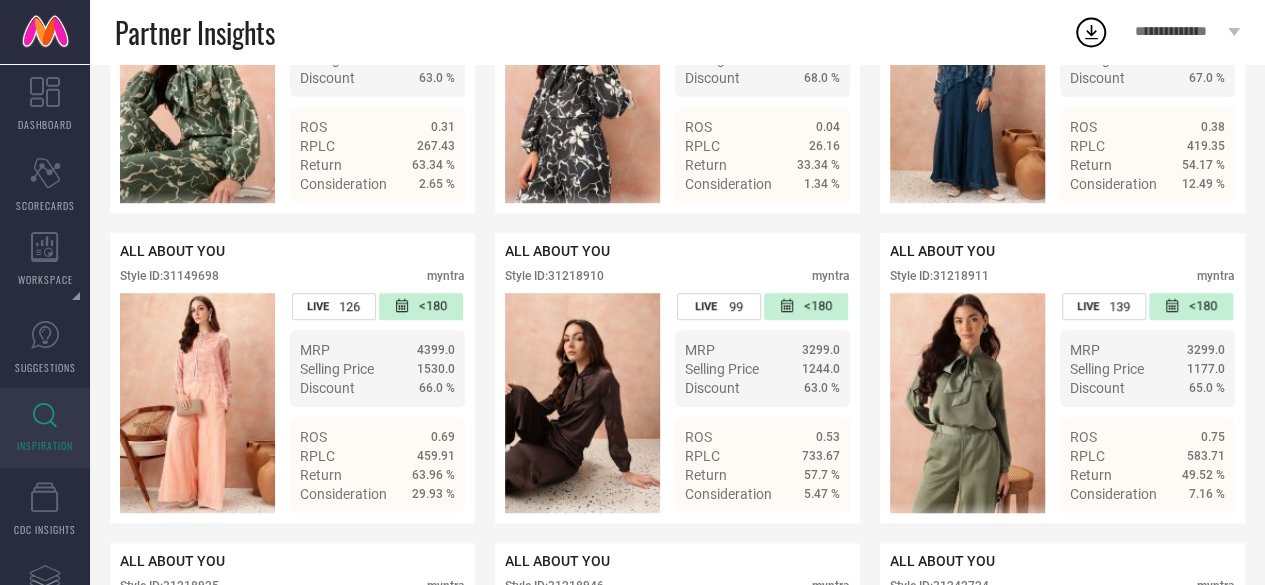 scroll, scrollTop: 0, scrollLeft: 0, axis: both 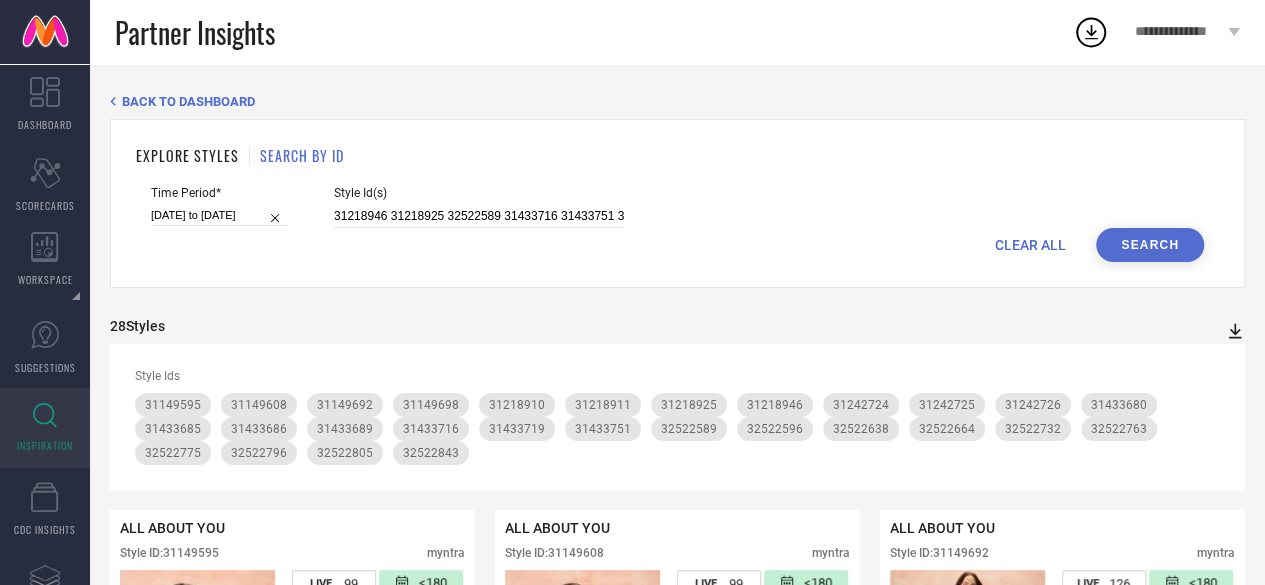 click 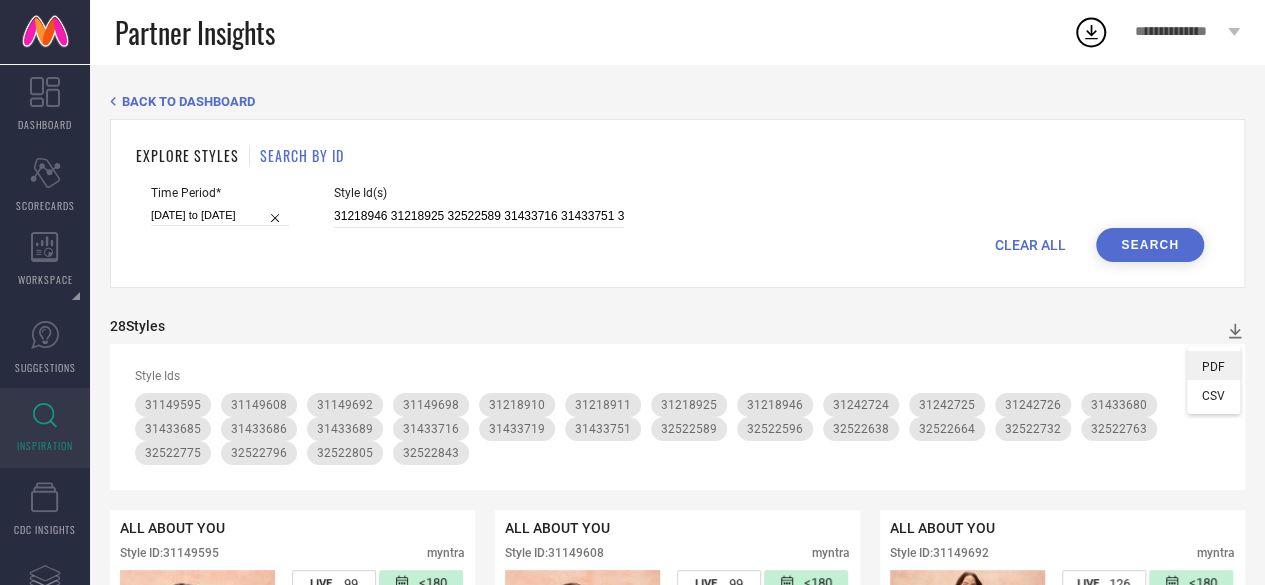 click on "PDF" at bounding box center (1213, 367) 